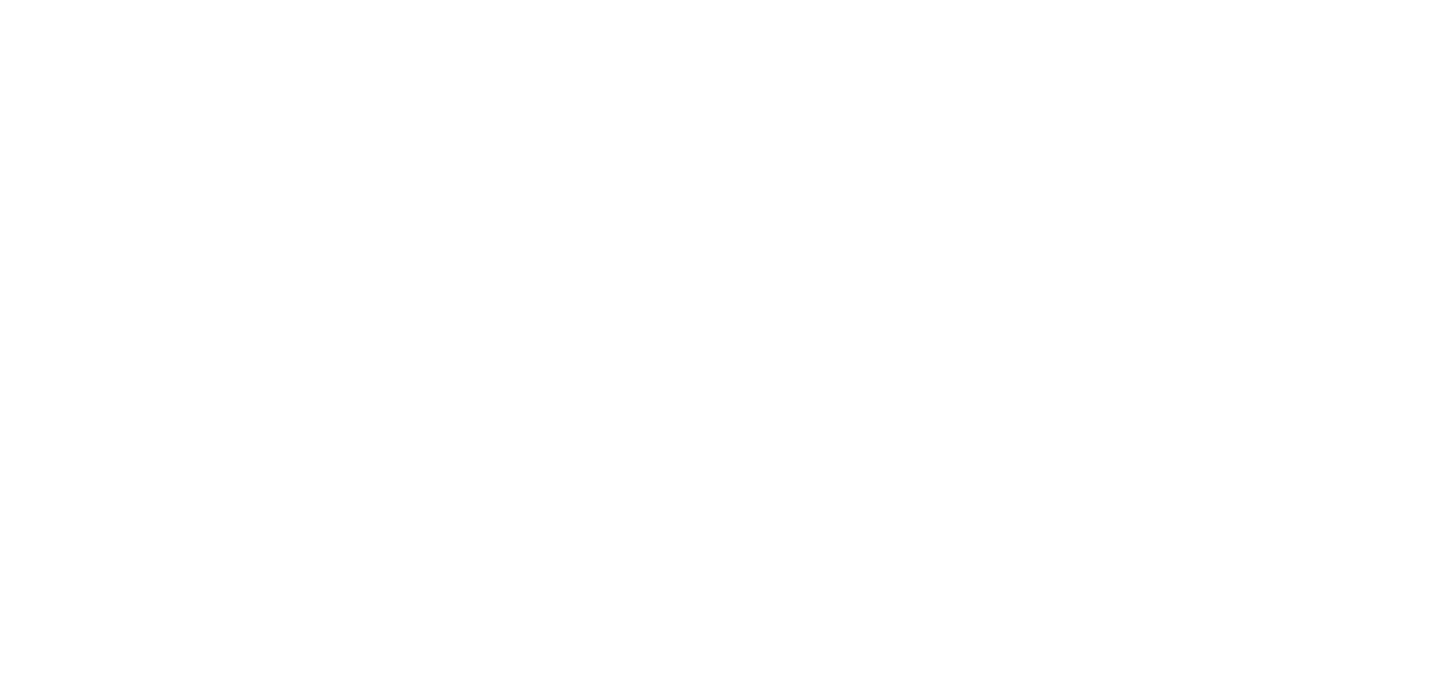 scroll, scrollTop: 0, scrollLeft: 0, axis: both 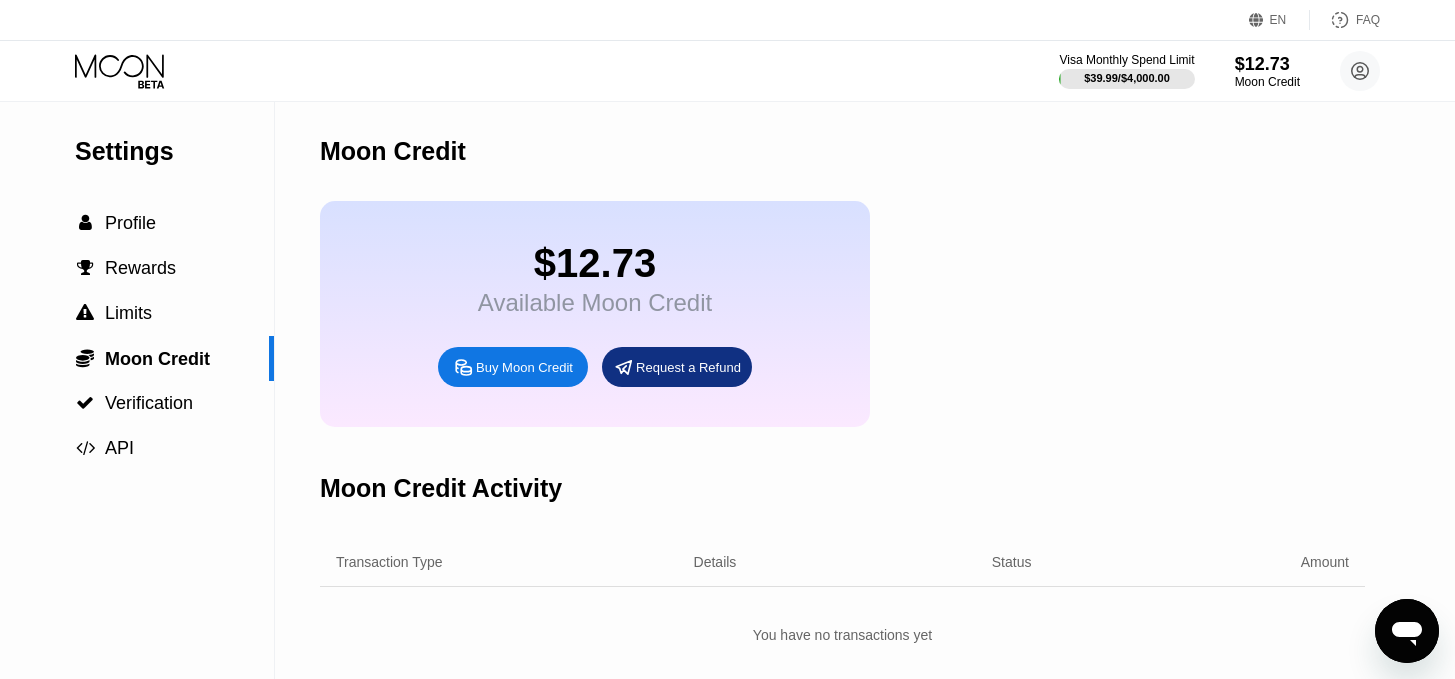 click on "Buy Moon Credit" at bounding box center [524, 367] 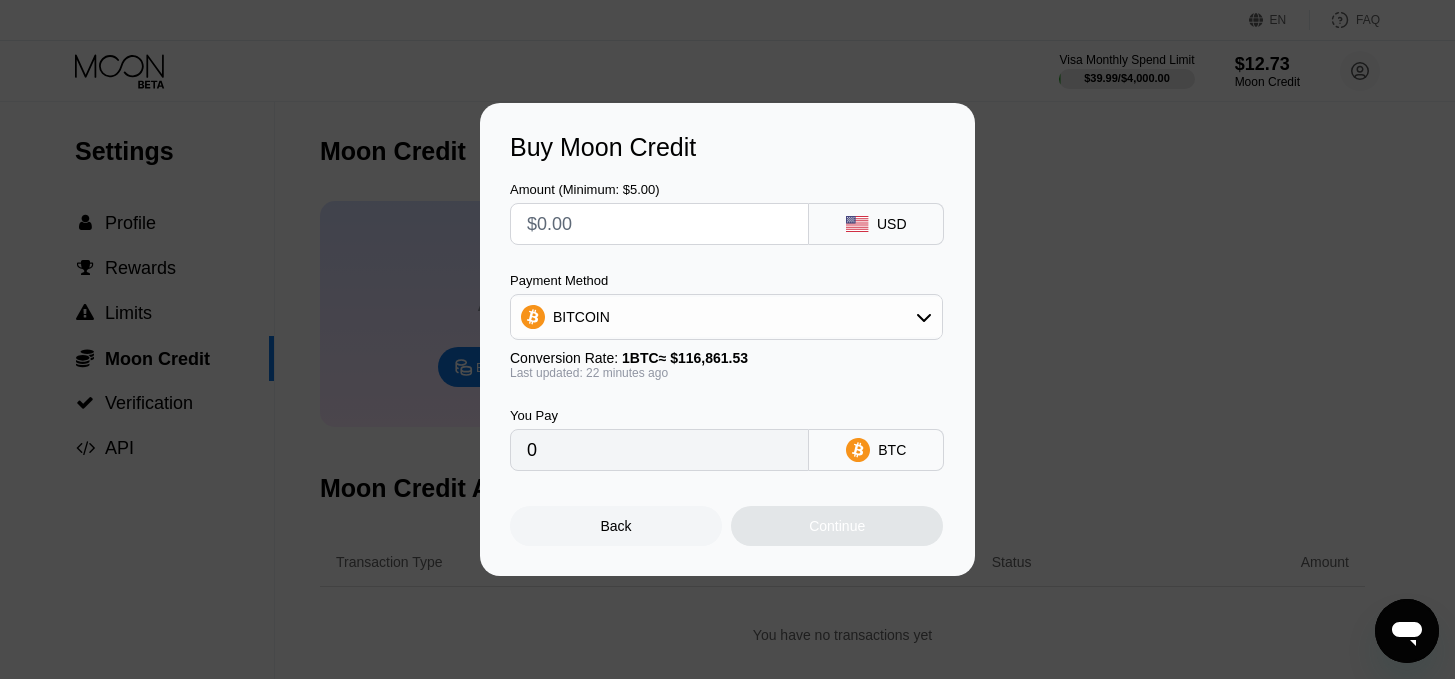 click on "BITCOIN" at bounding box center (726, 317) 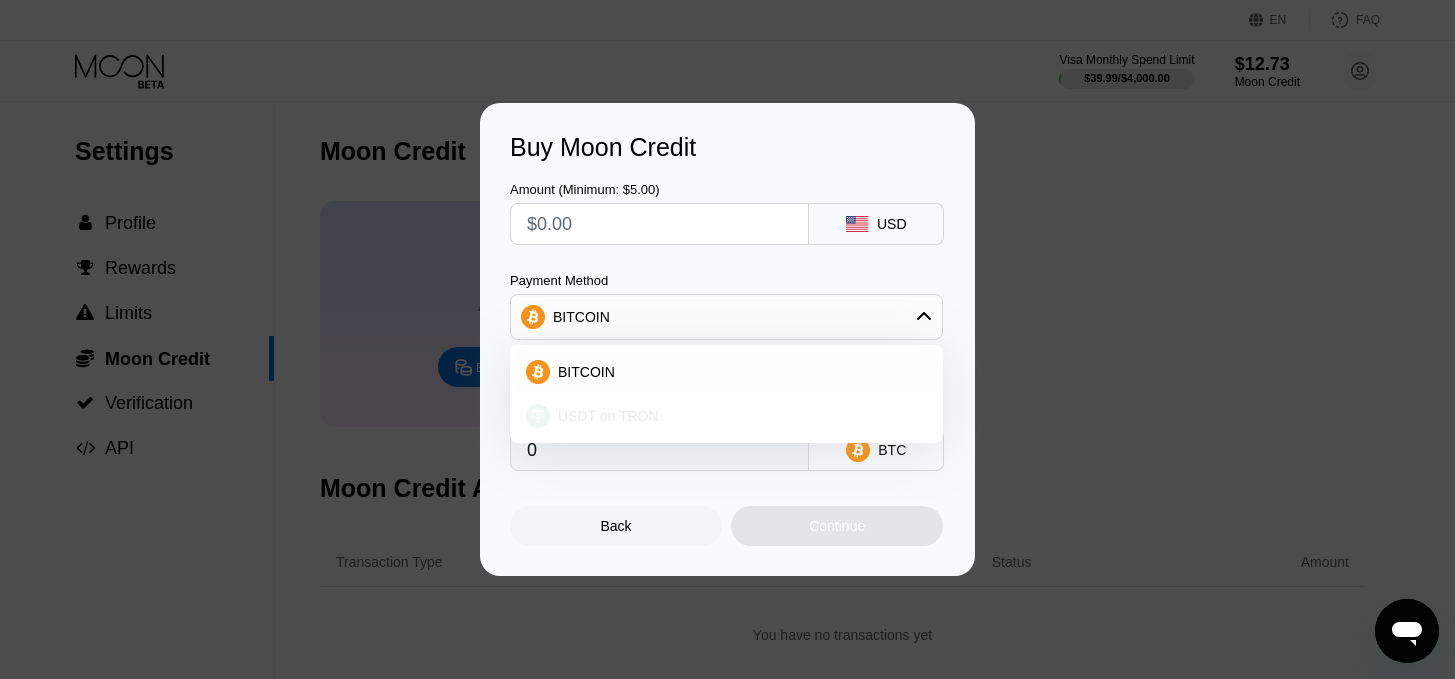 click on "USDT on TRON" at bounding box center [608, 416] 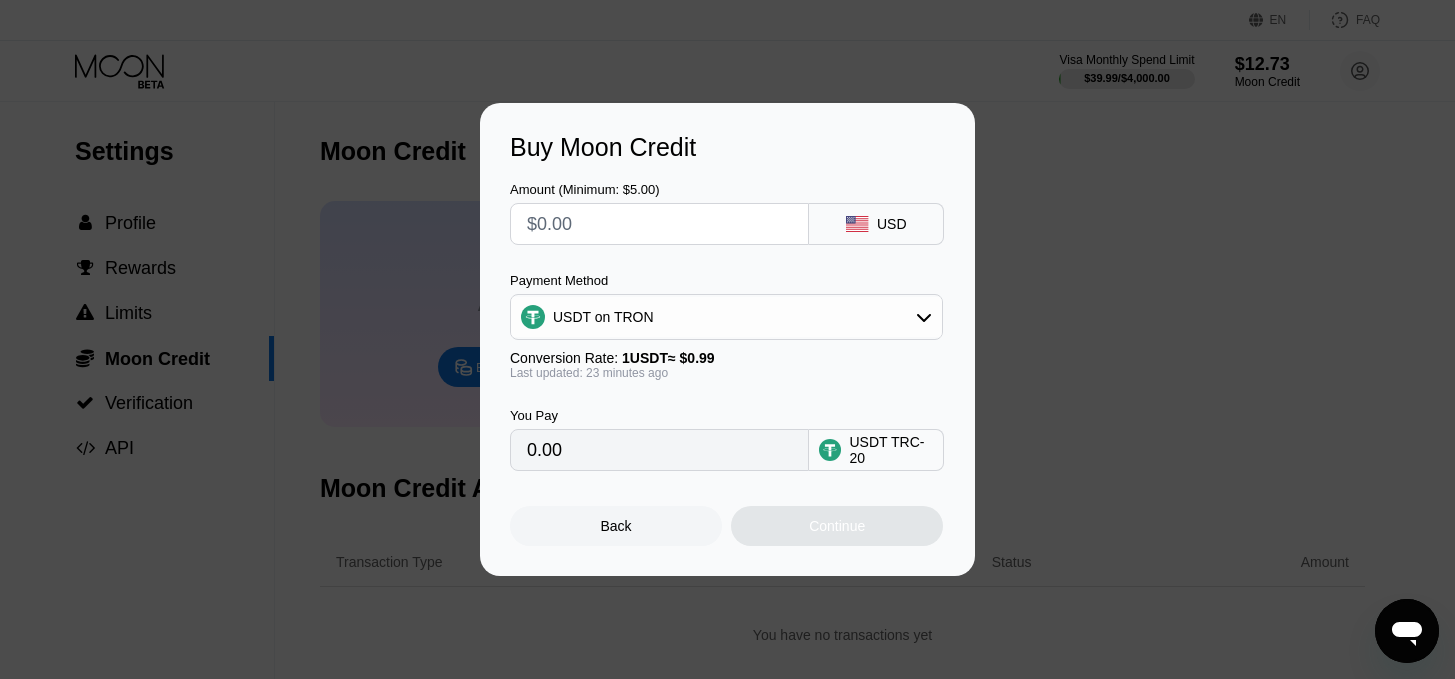 click on "0.00" at bounding box center [659, 450] 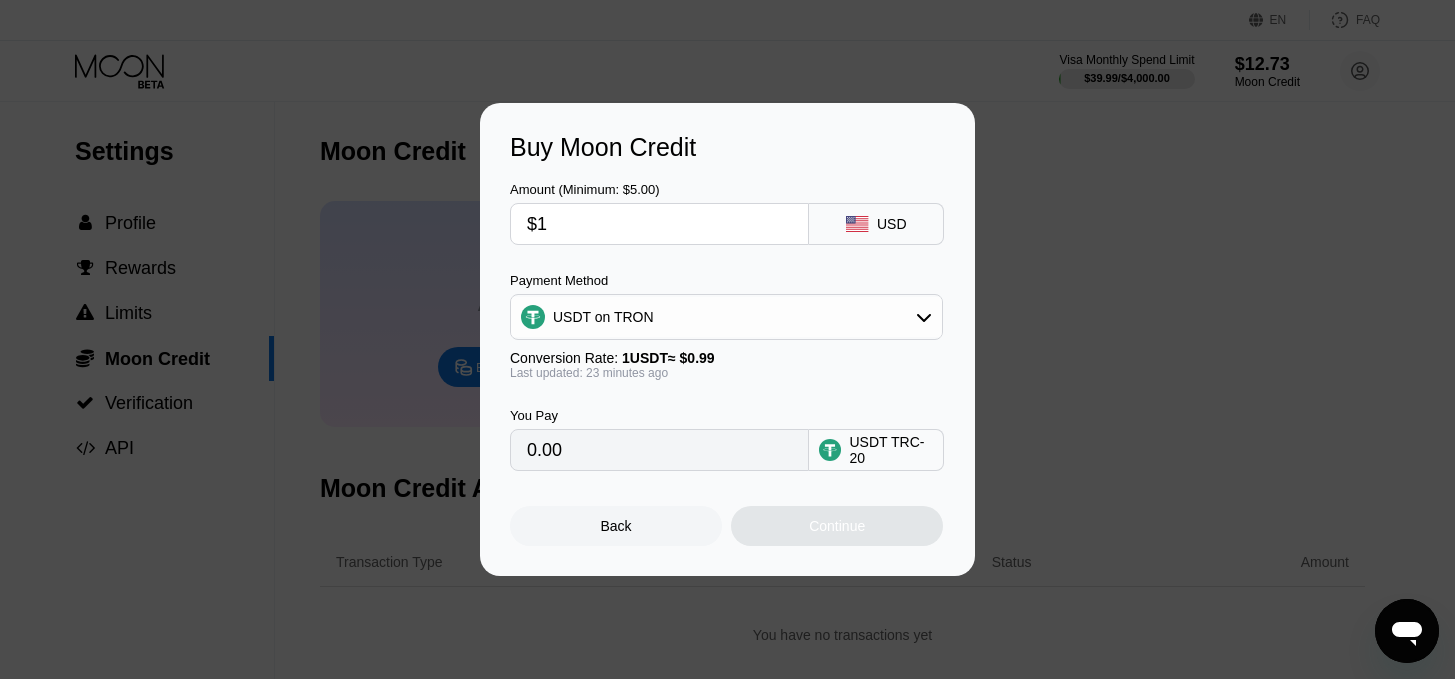 type on "$12" 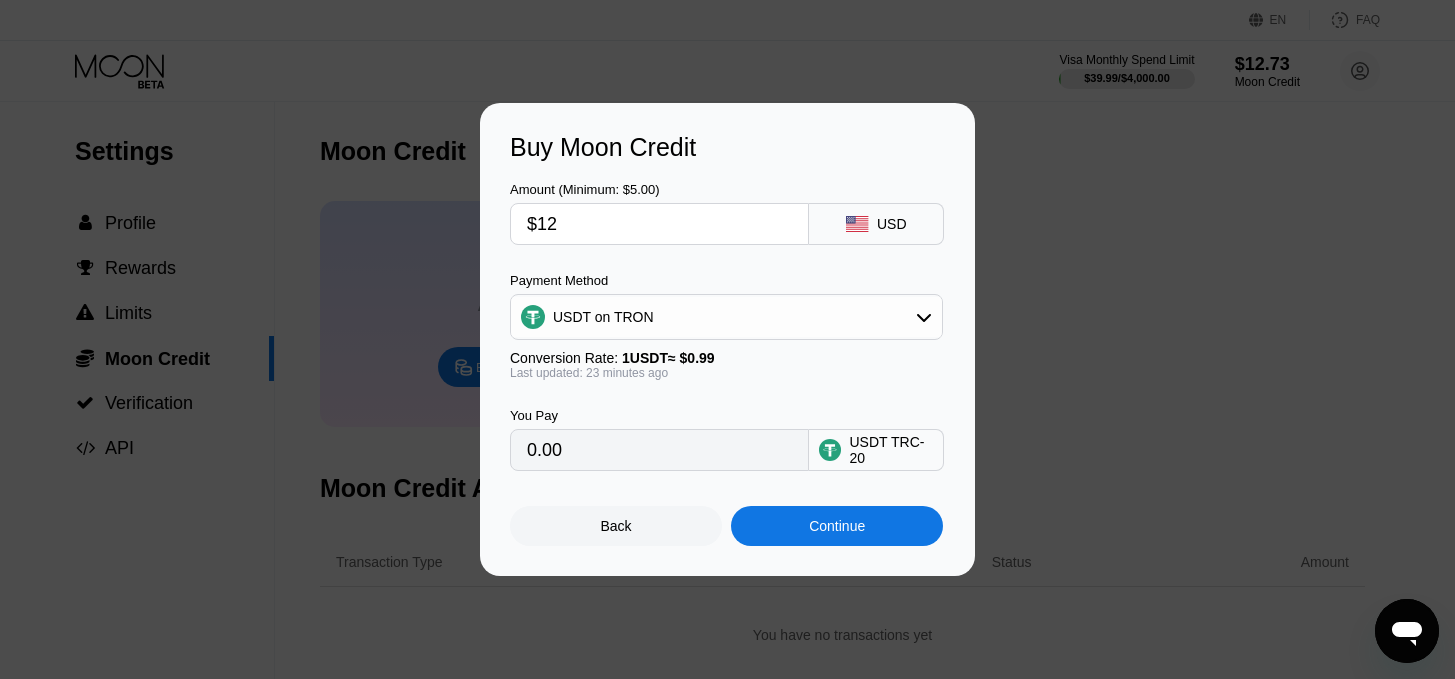 type on "12.12" 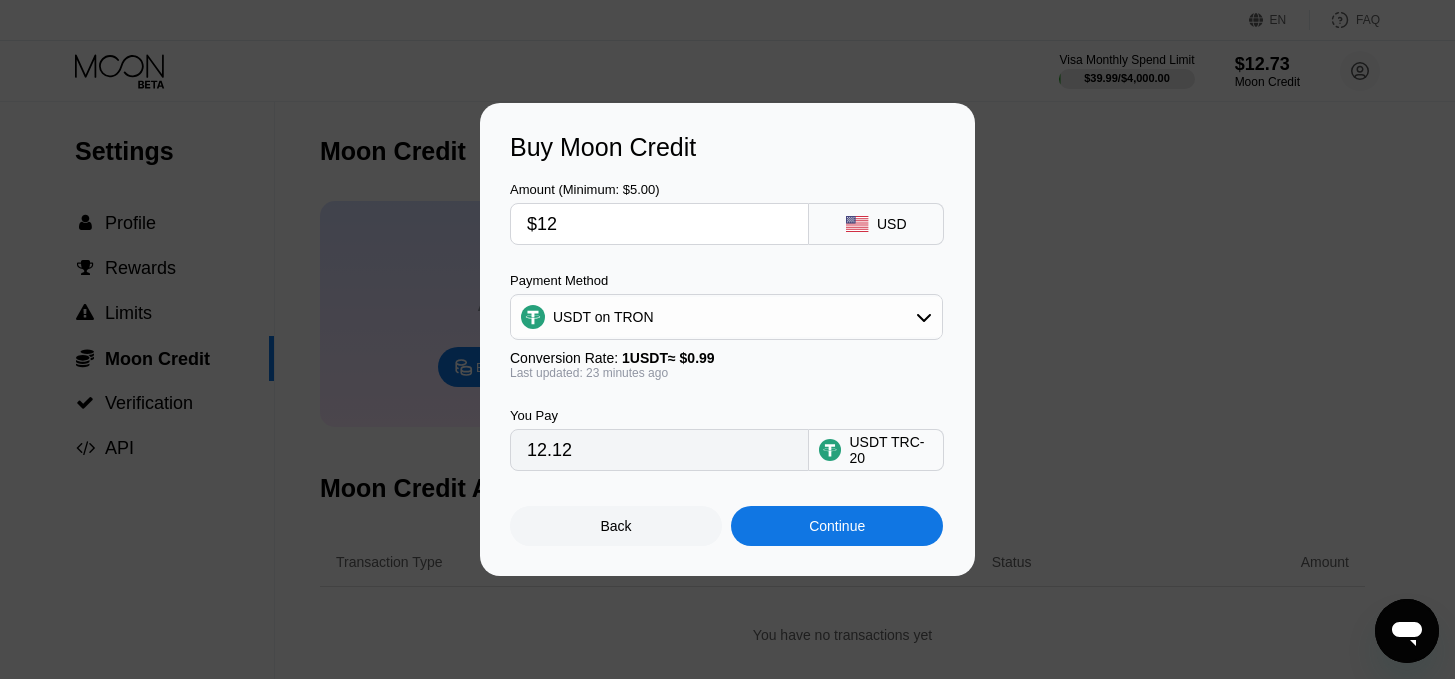type on "$124" 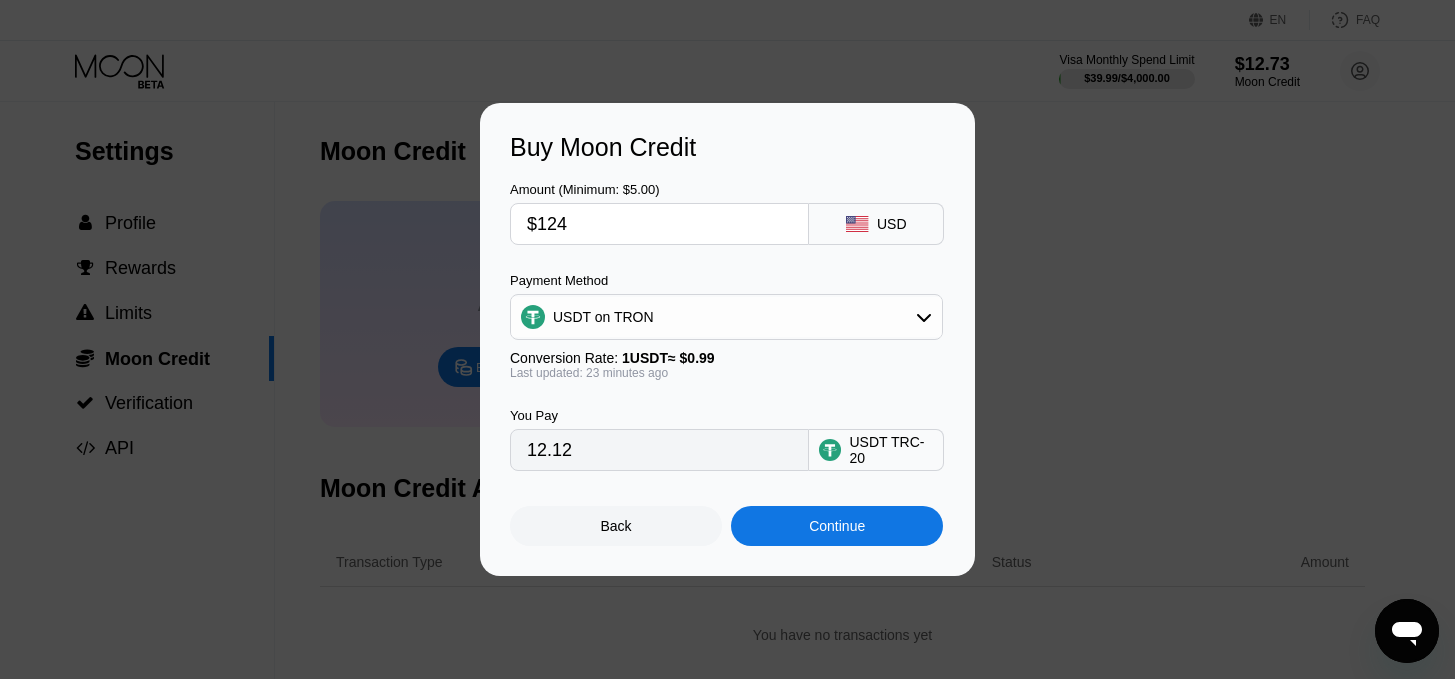 type on "125.25" 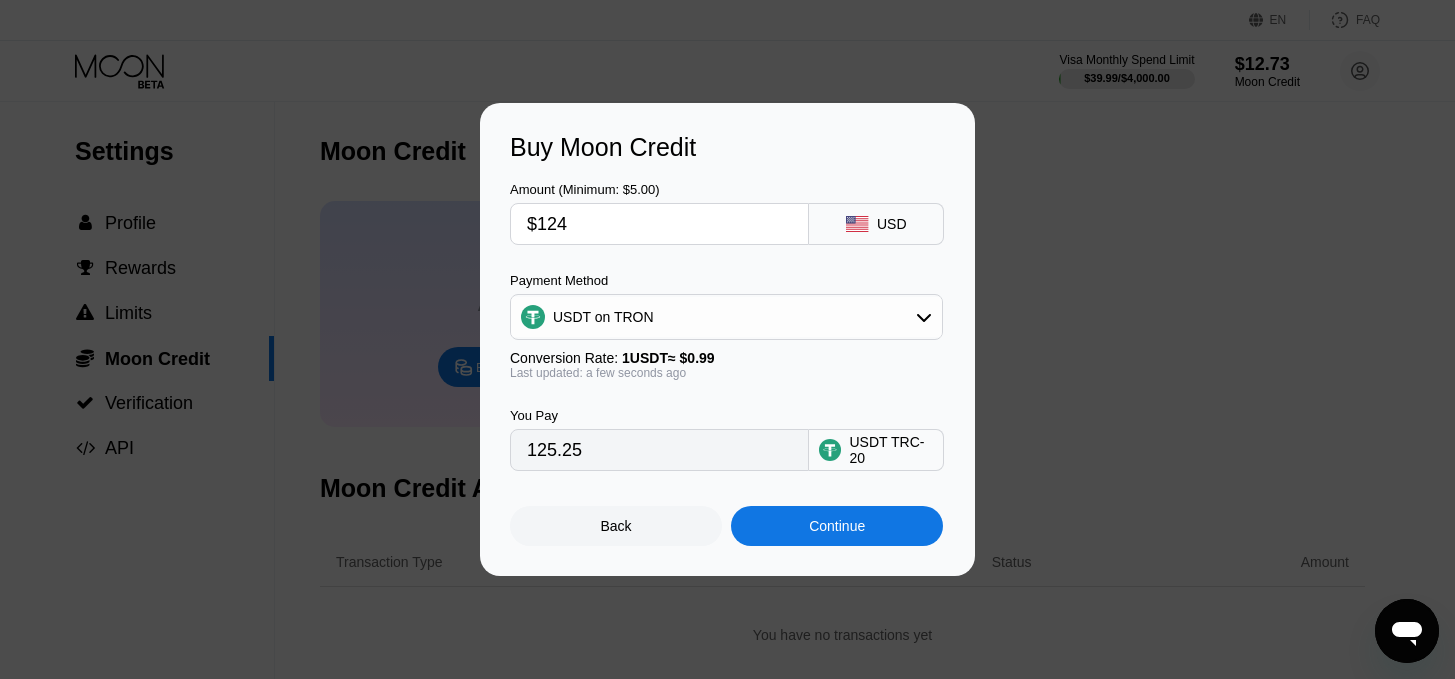 type on "$124" 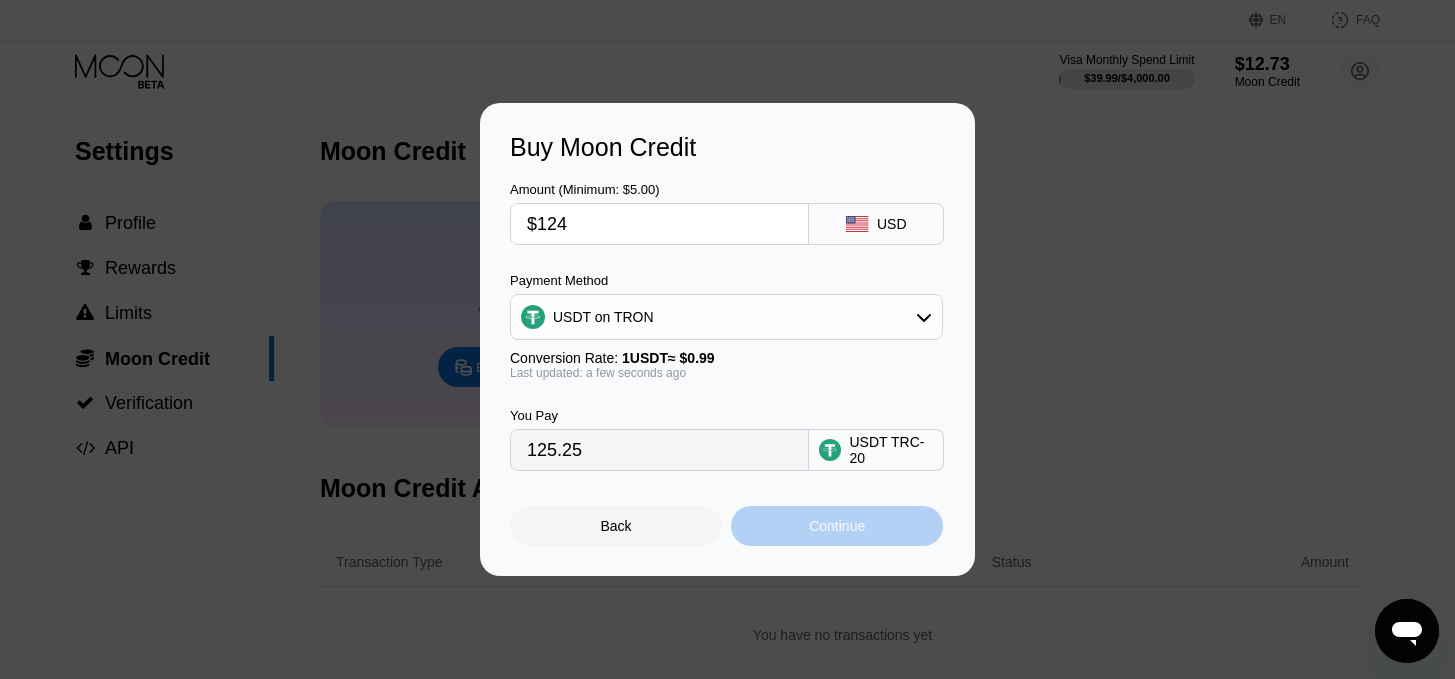 click on "Continue" at bounding box center [837, 526] 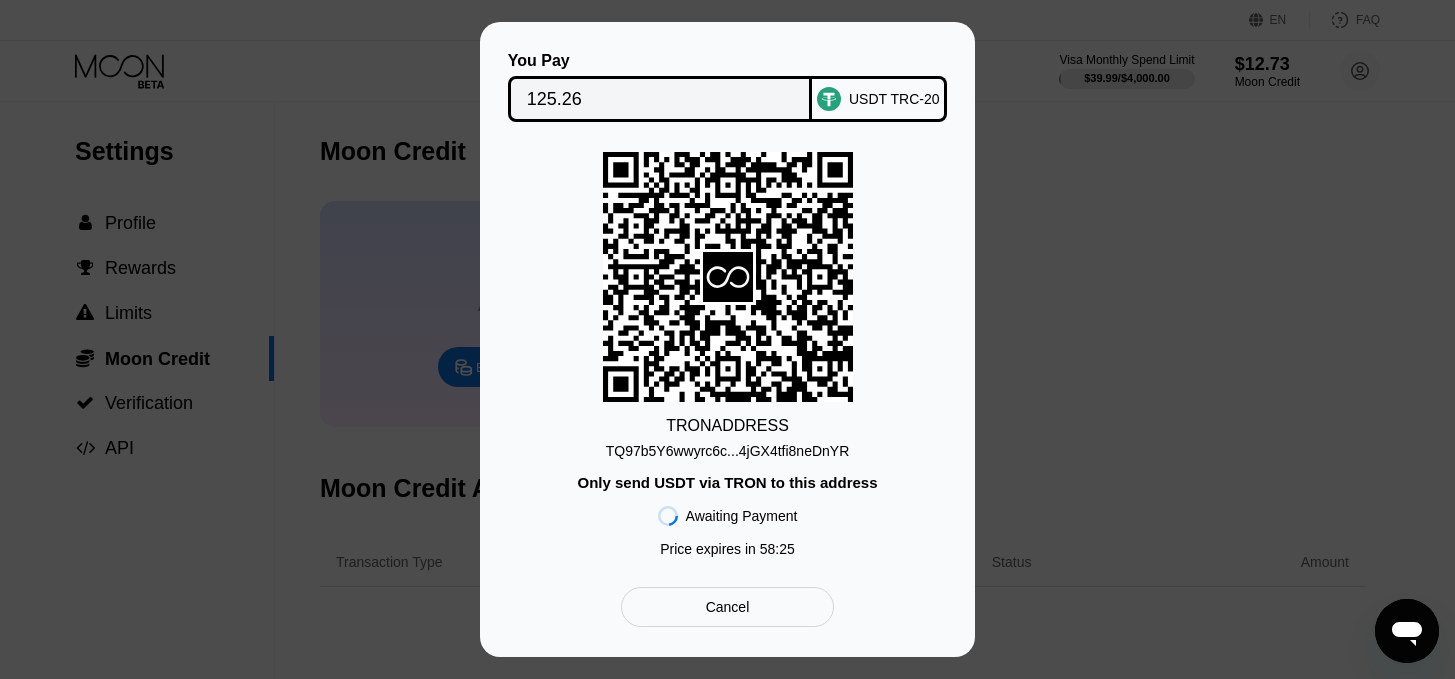 click on "You Pay 125.26 USDT TRC-20 TRON  ADDRESS TQ97b5Y6wwyrc6c...4jGX4tfi8neDnYR Only send USDT via TRON to this address Awaiting Payment Price expires in   58 : 25 Cancel" at bounding box center [727, 339] 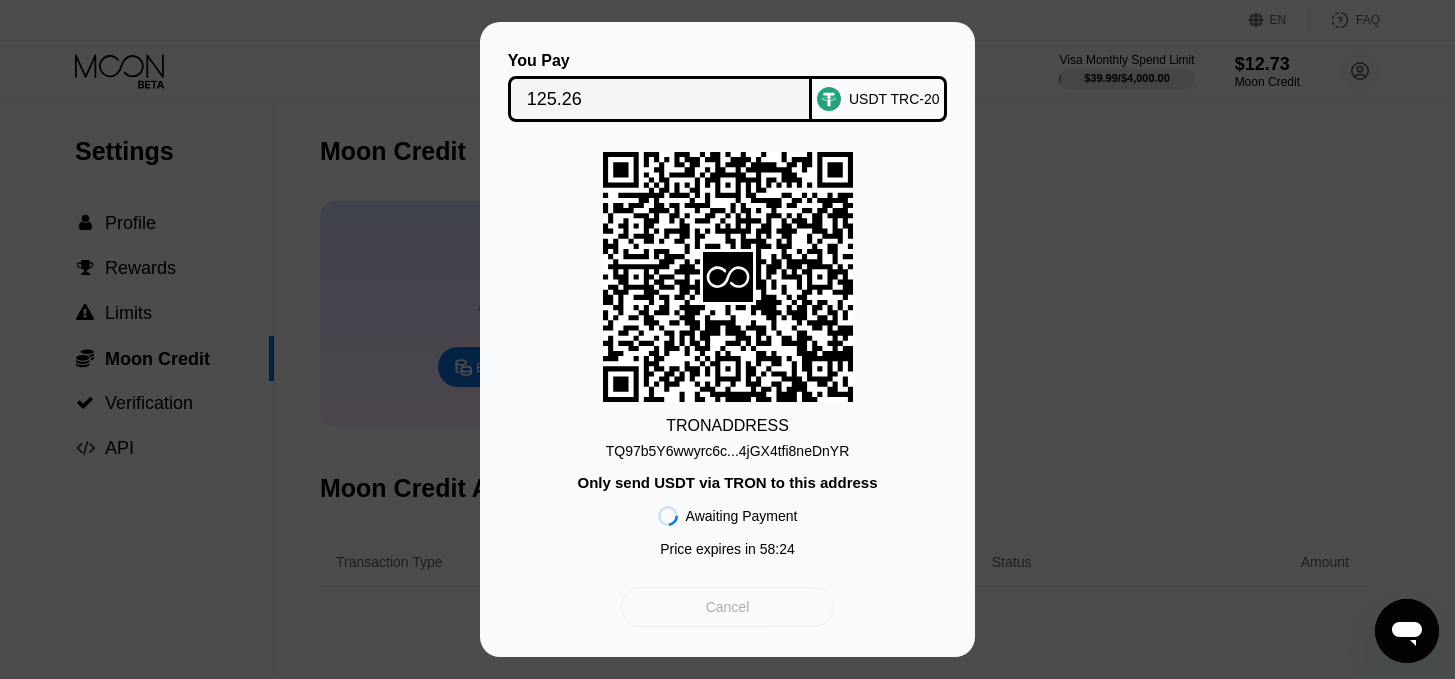 click on "Cancel" at bounding box center [727, 607] 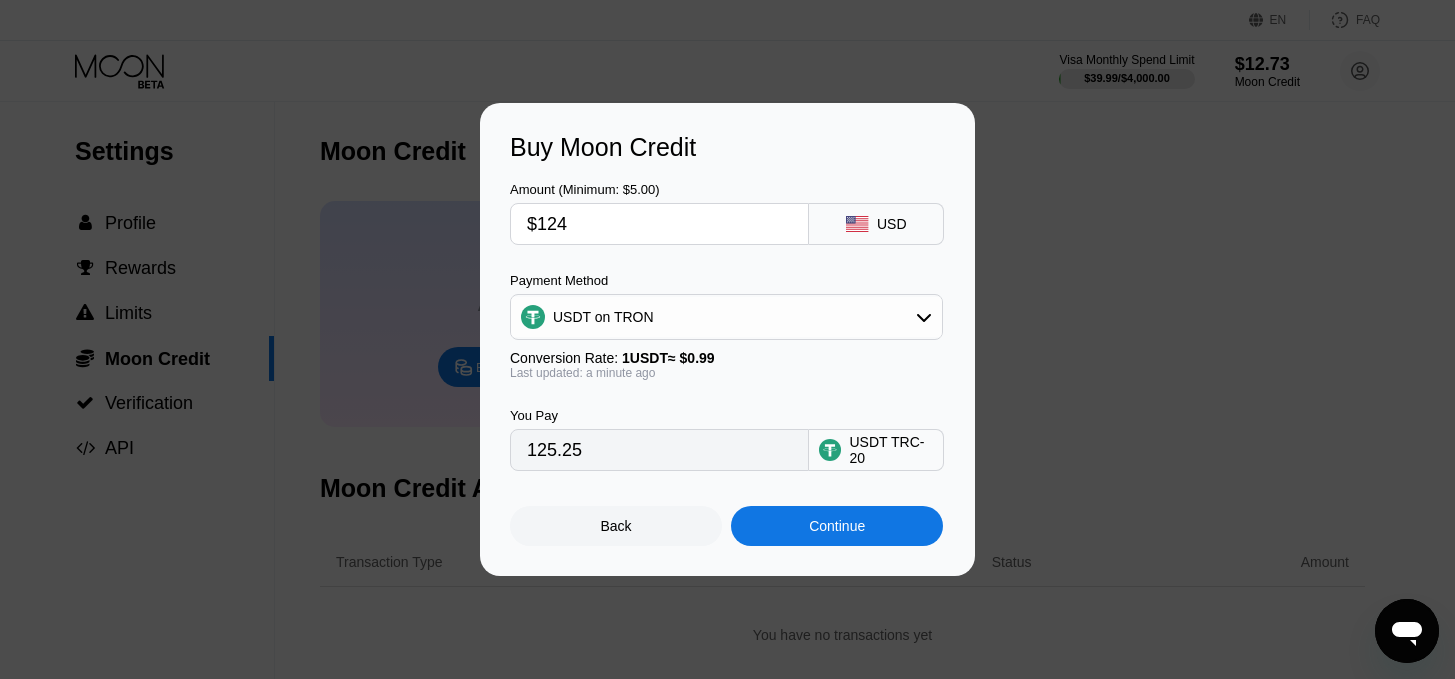 click on "$124" at bounding box center (659, 224) 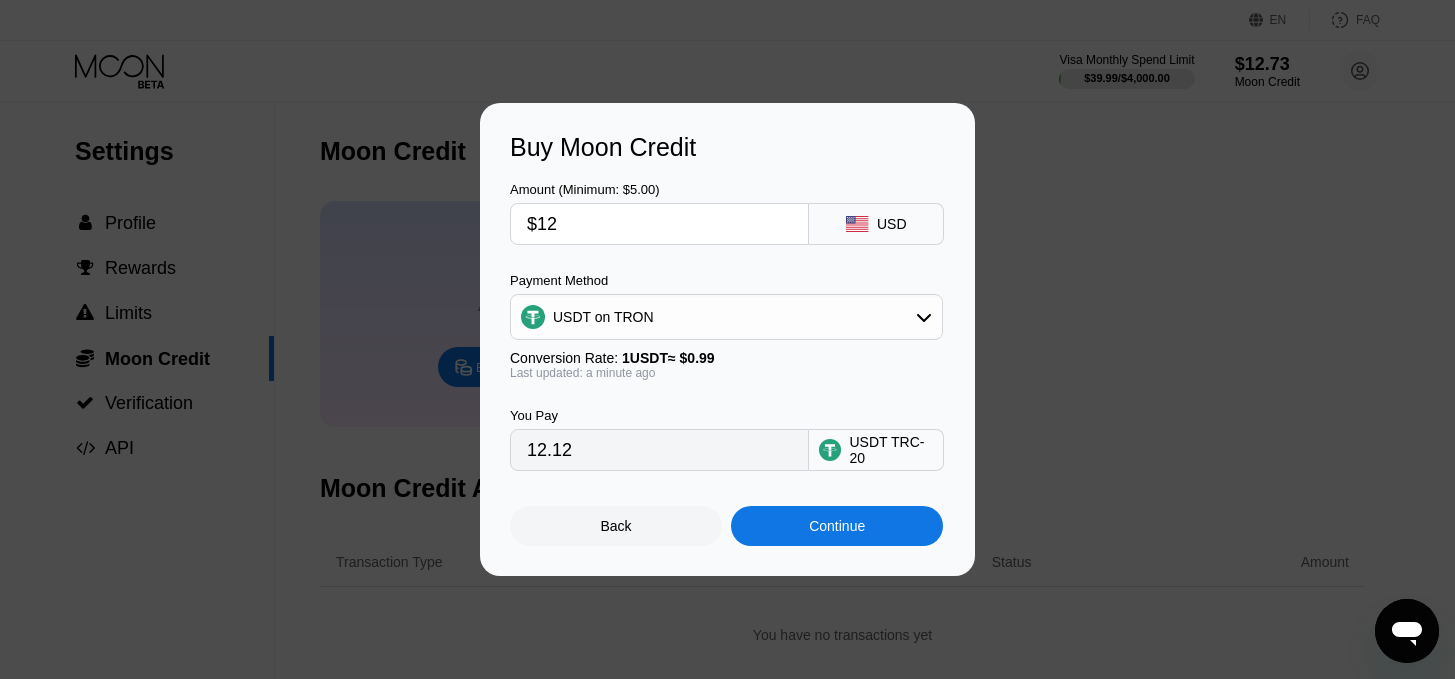type on "12.12" 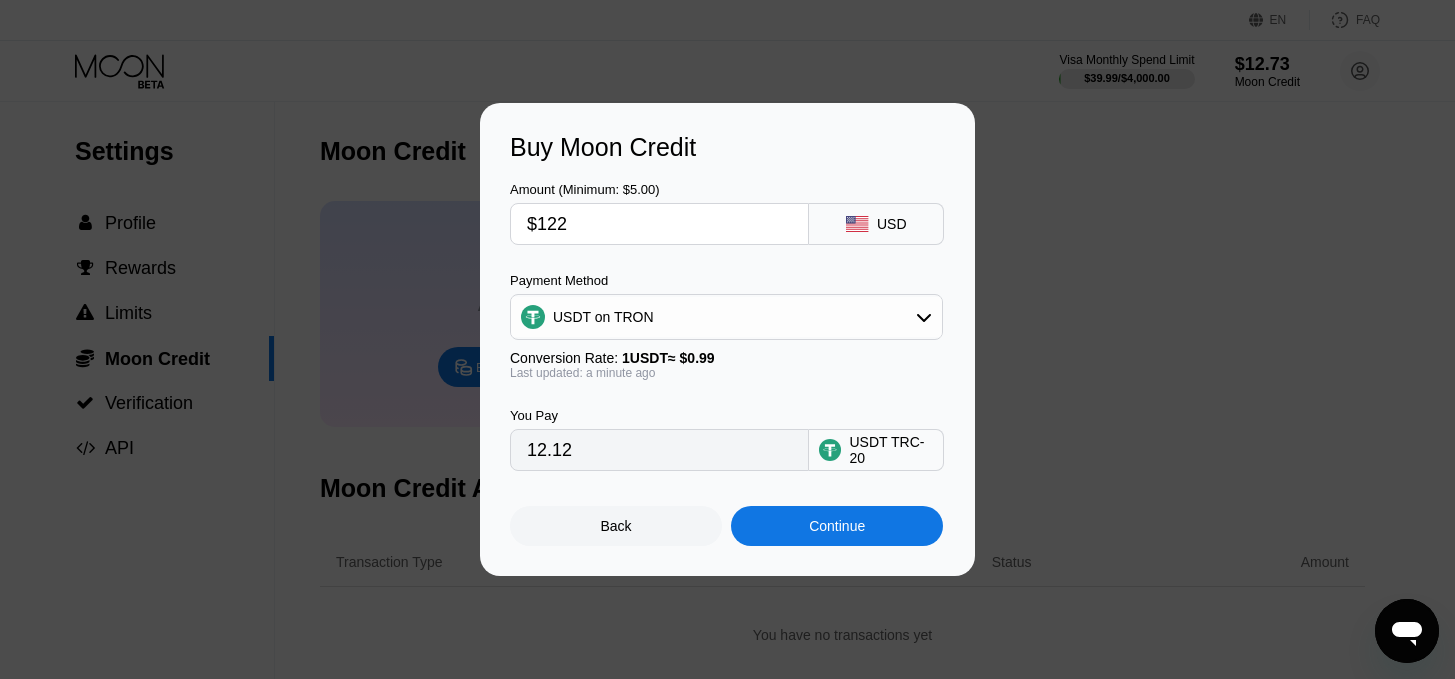 type on "123.23" 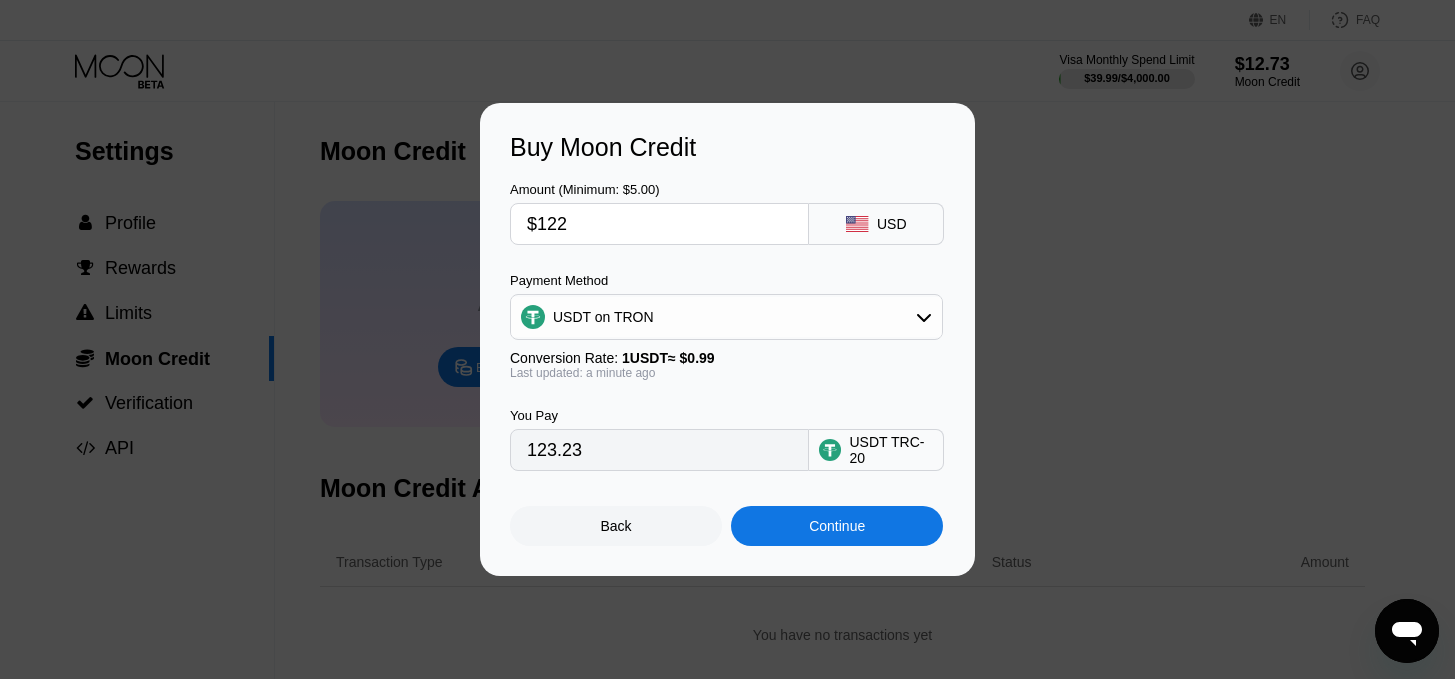 type on "$122" 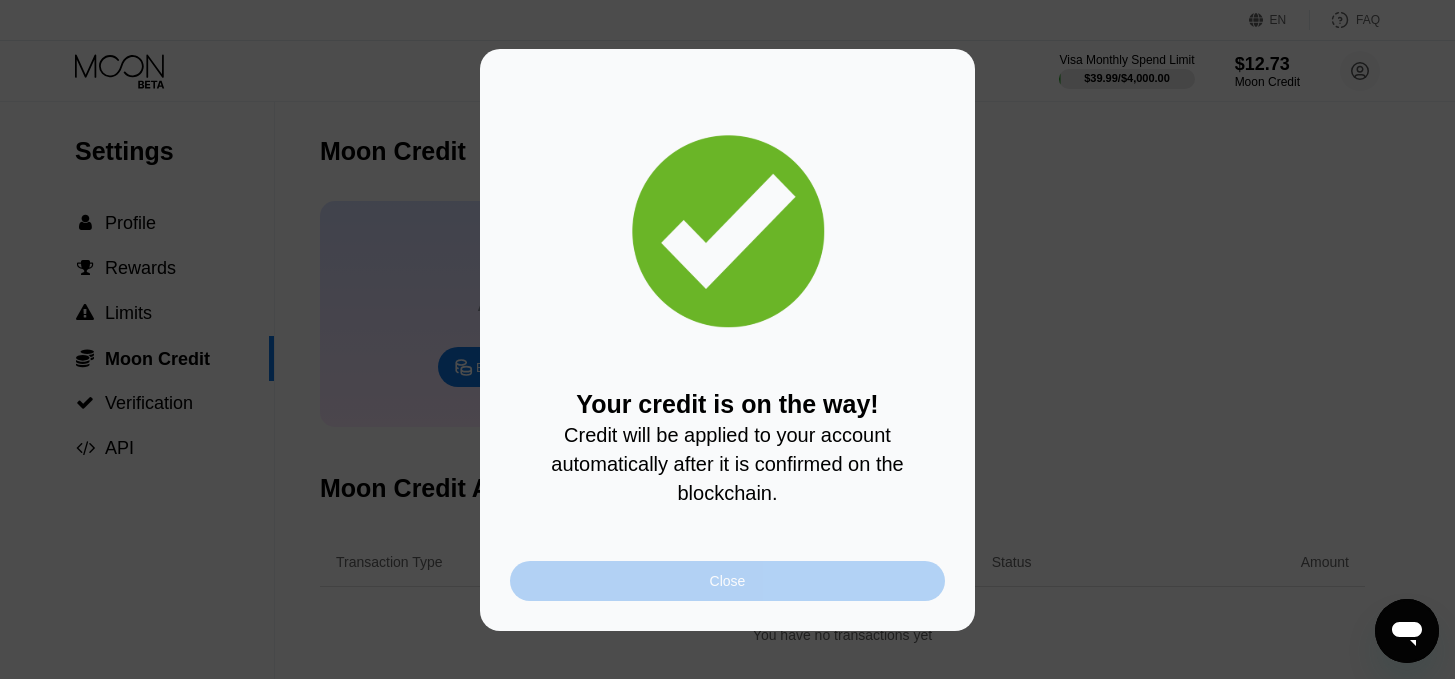 click on "Close" at bounding box center (728, 581) 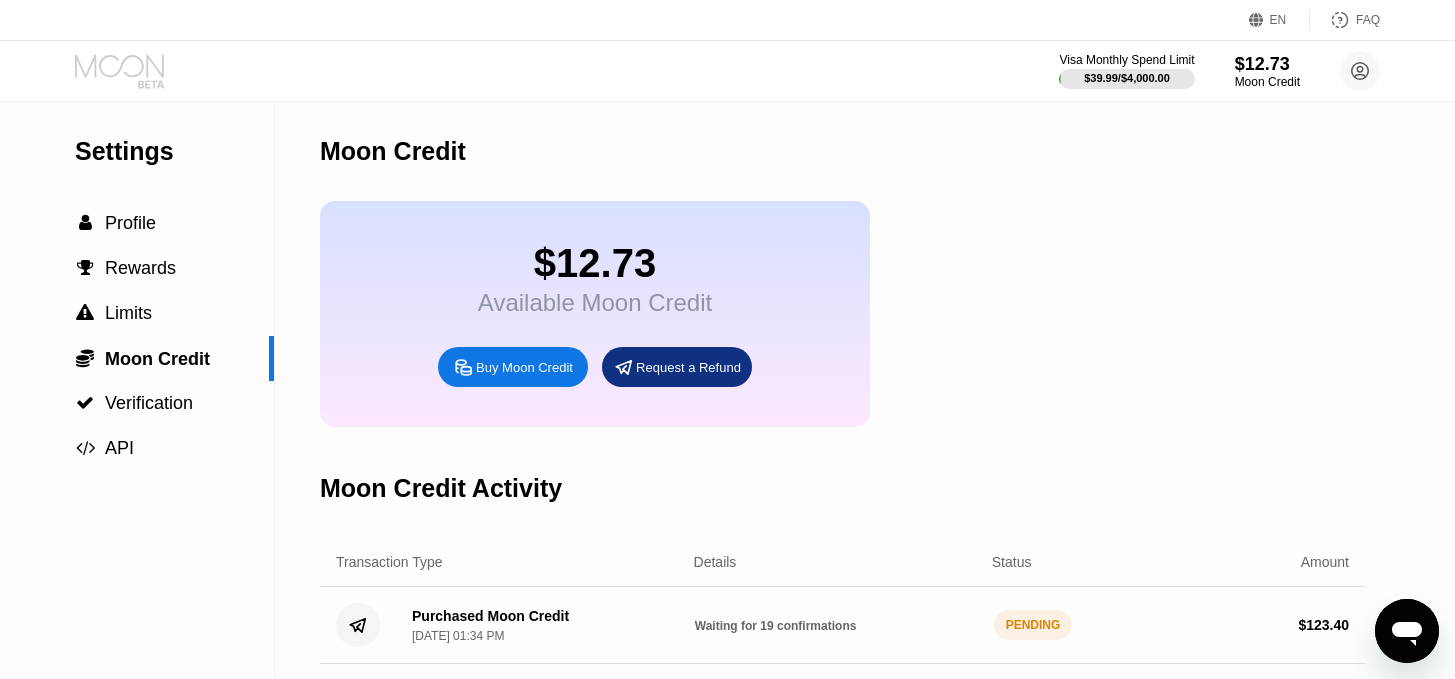 click 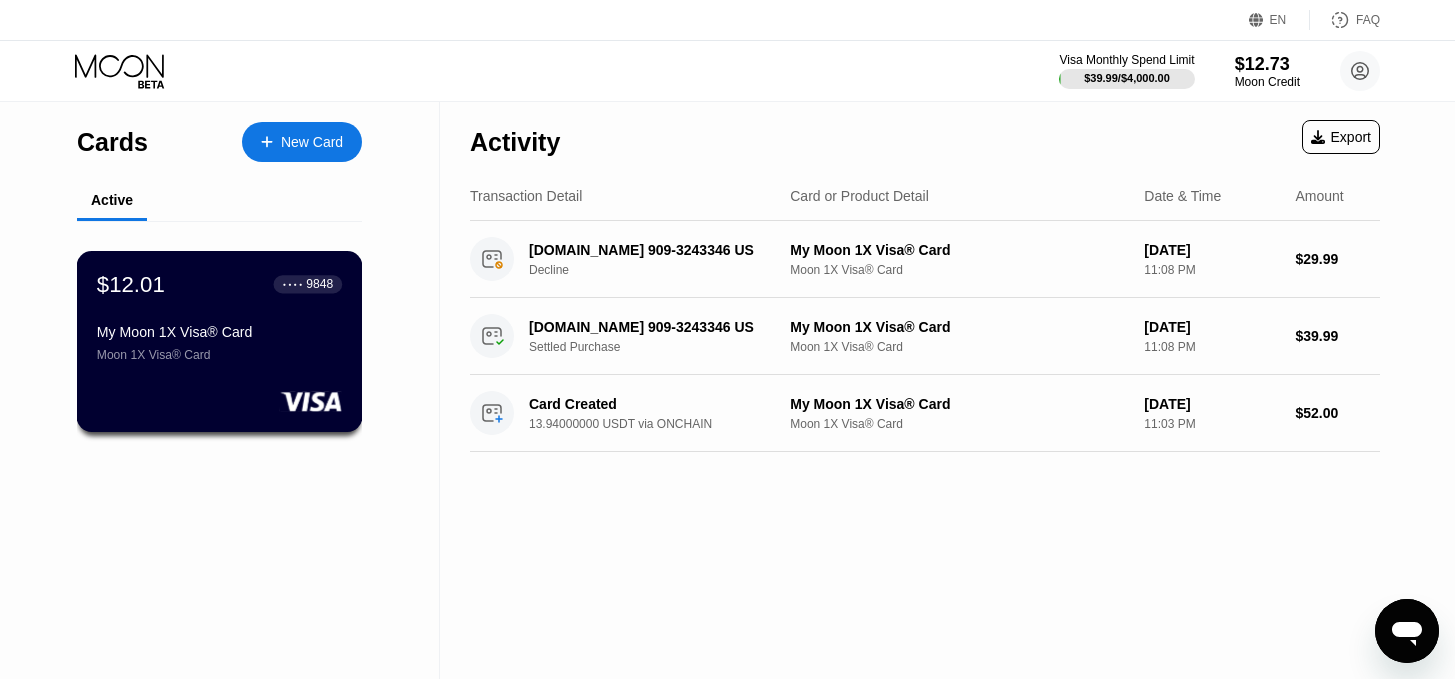 click on "My Moon 1X Visa® Card" at bounding box center [219, 332] 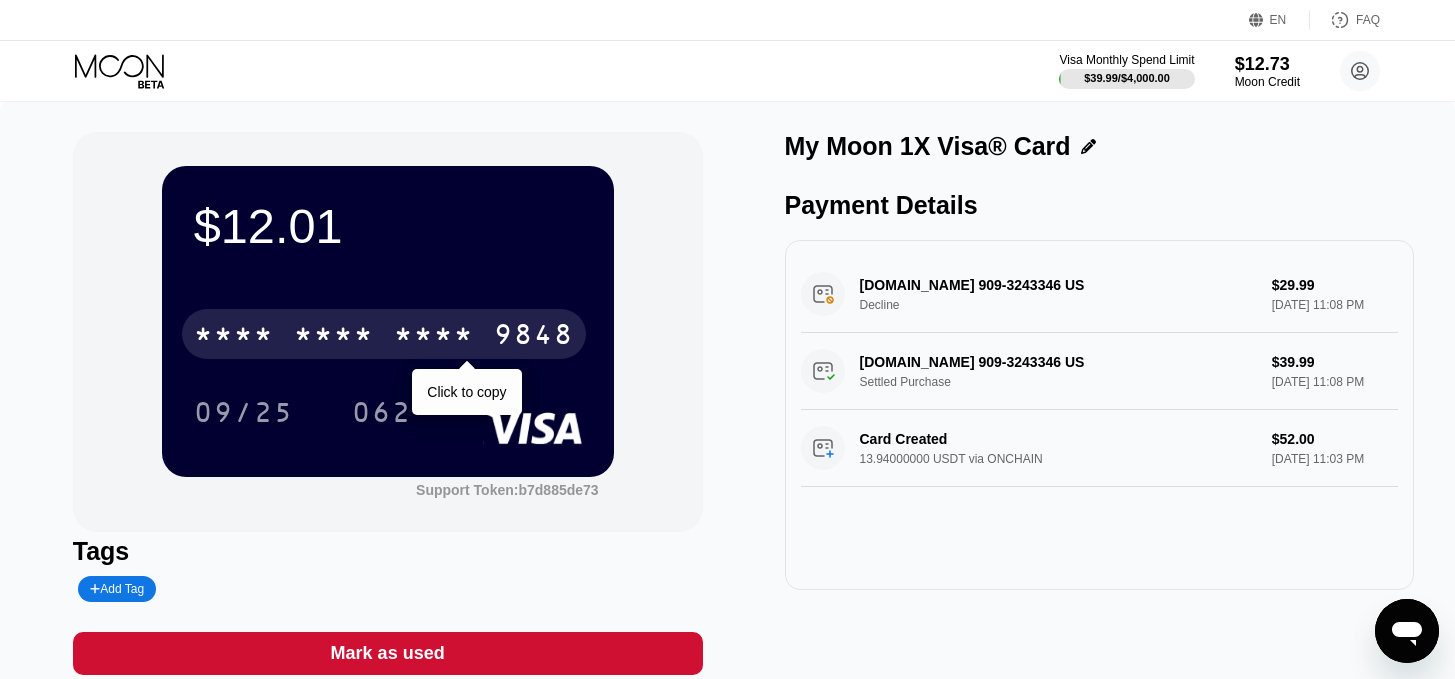 click on "* * * *" at bounding box center [434, 337] 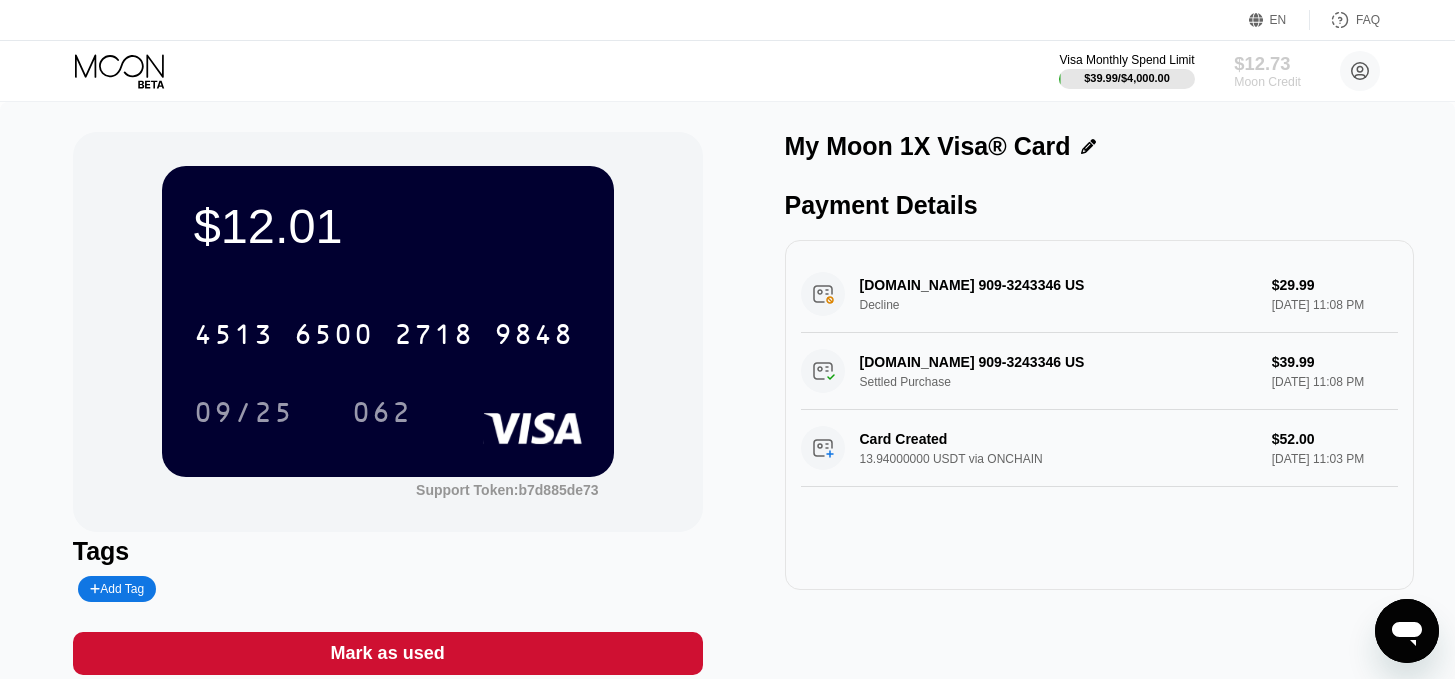 click on "$12.73" at bounding box center [1267, 63] 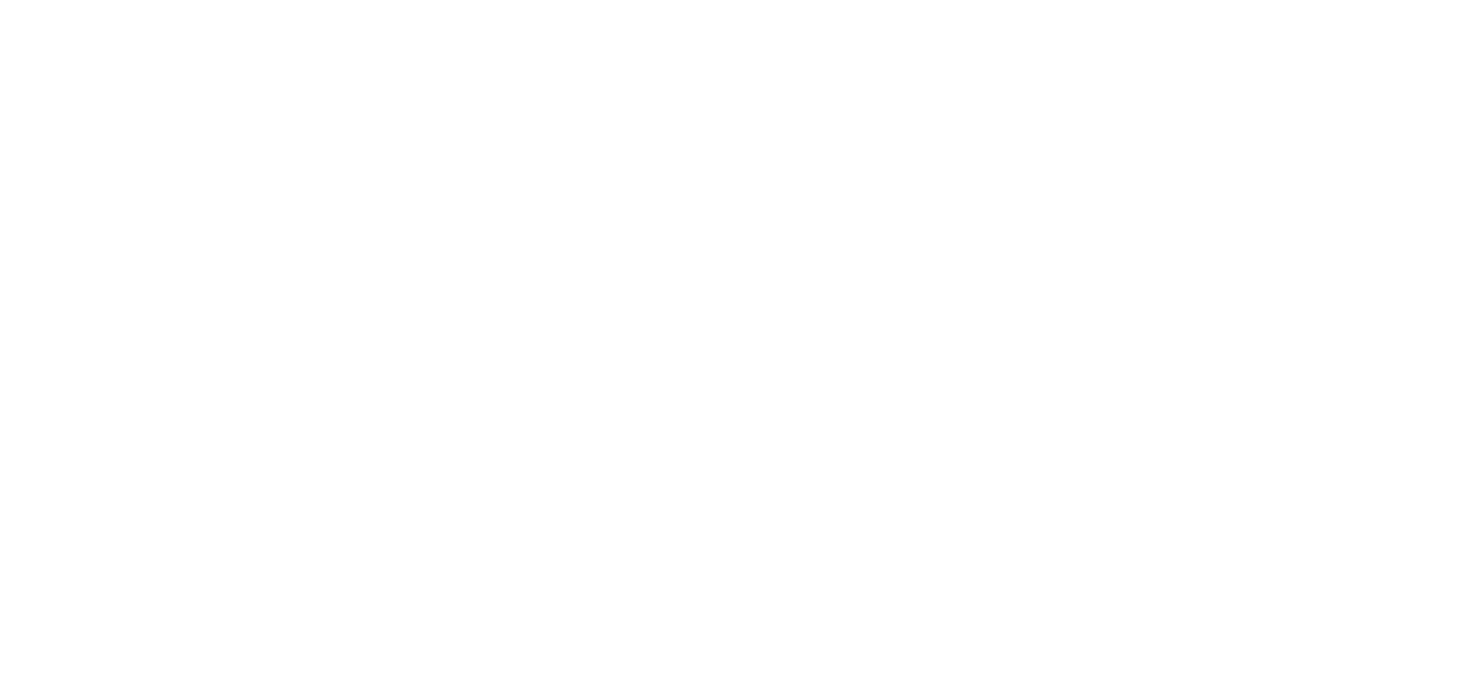 scroll, scrollTop: 0, scrollLeft: 0, axis: both 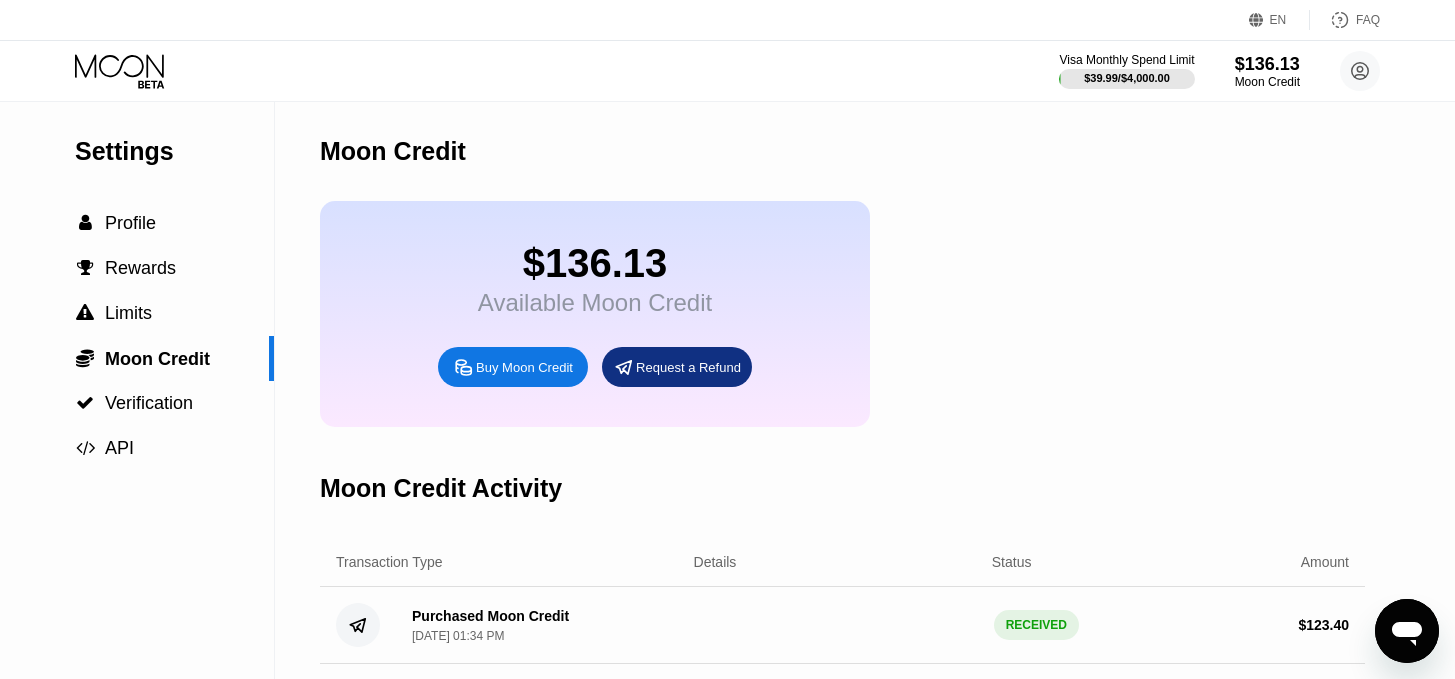click on "$136.13" at bounding box center (595, 263) 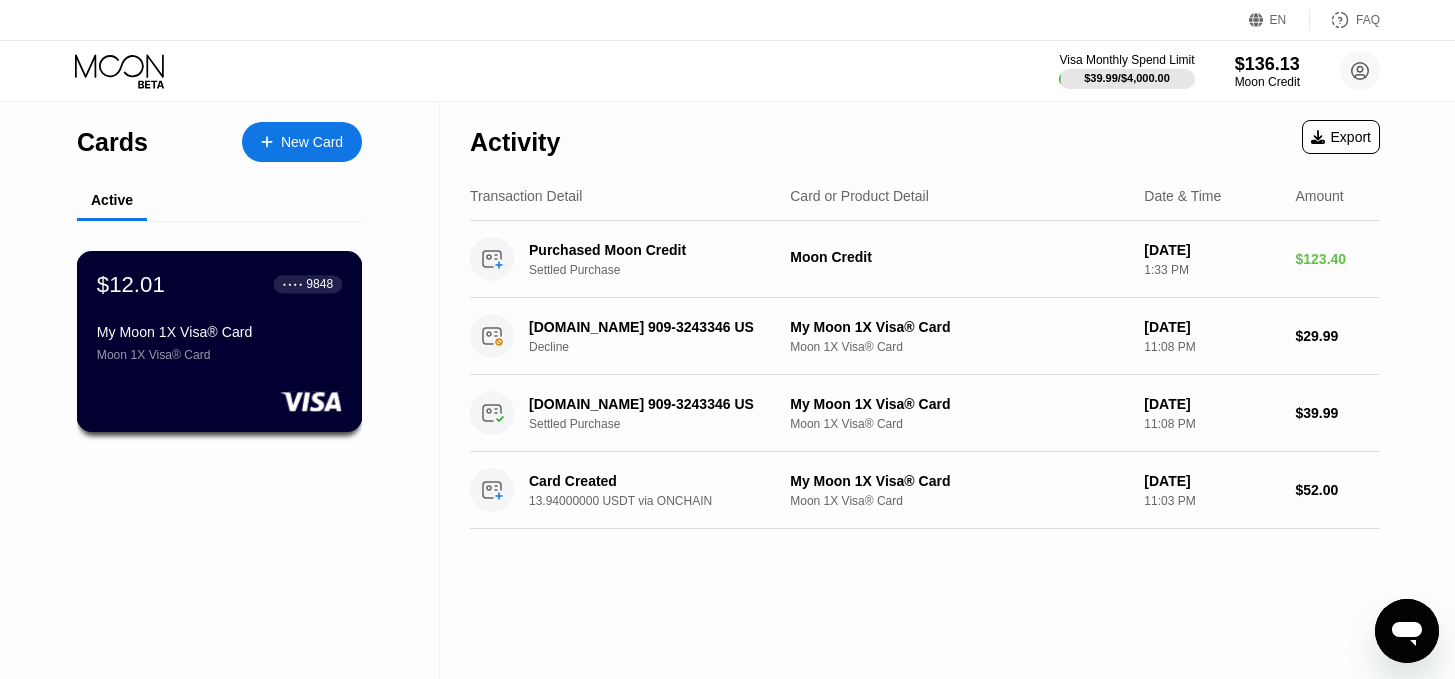 click on "My Moon 1X Visa® Card" at bounding box center (219, 332) 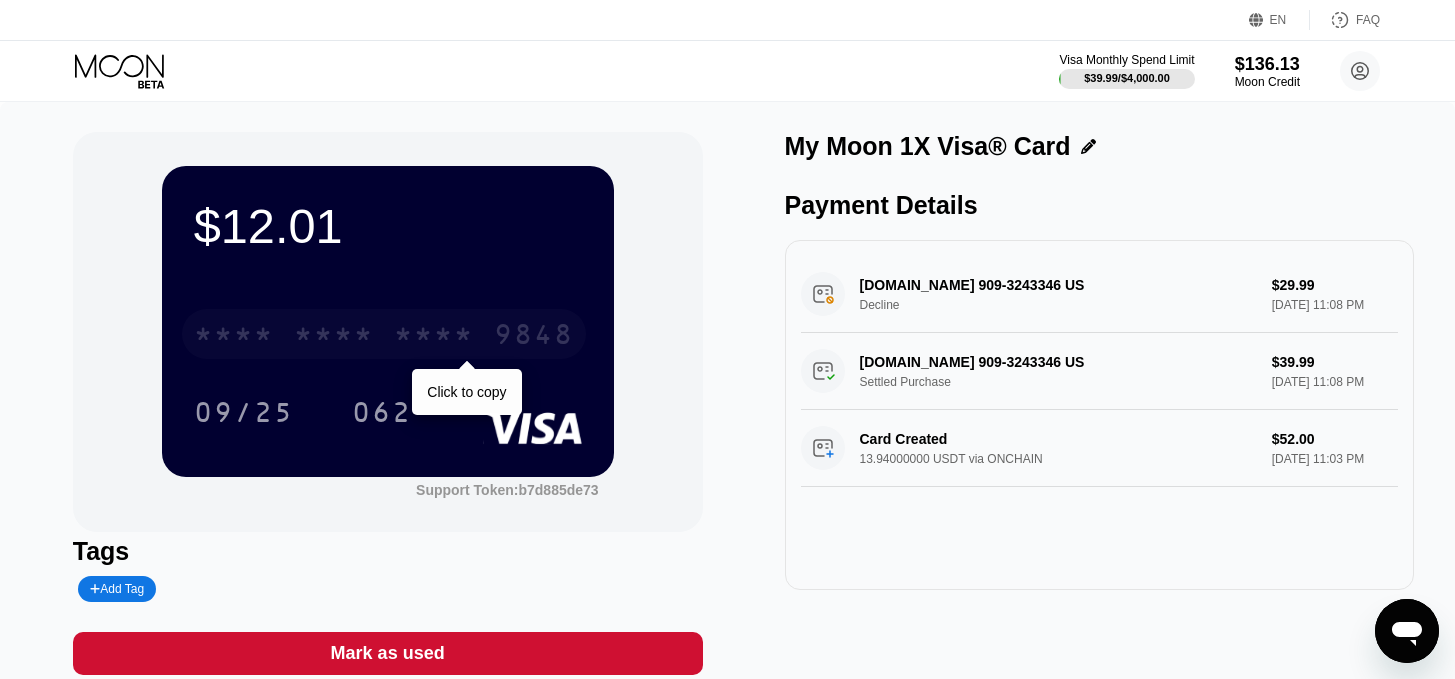 click on "* * * *" at bounding box center [434, 337] 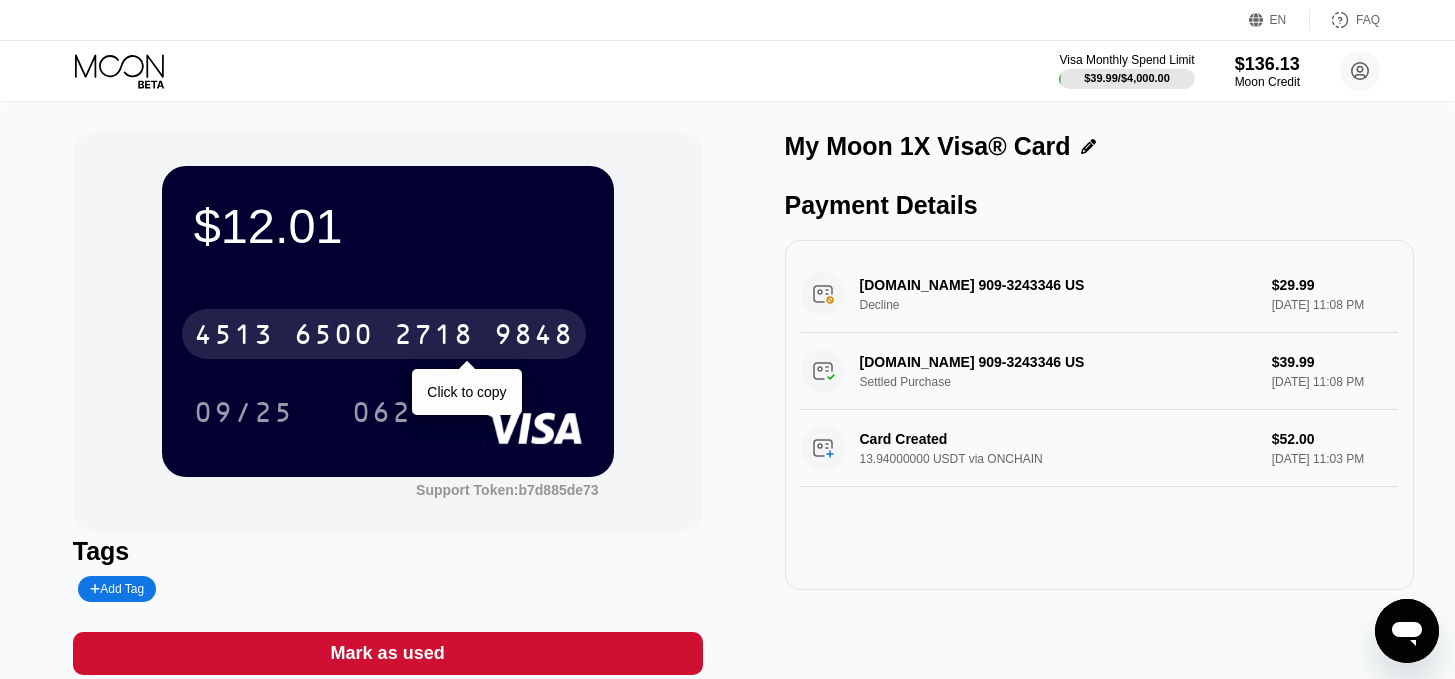 click on "4513 6500 2718 9848" at bounding box center [384, 334] 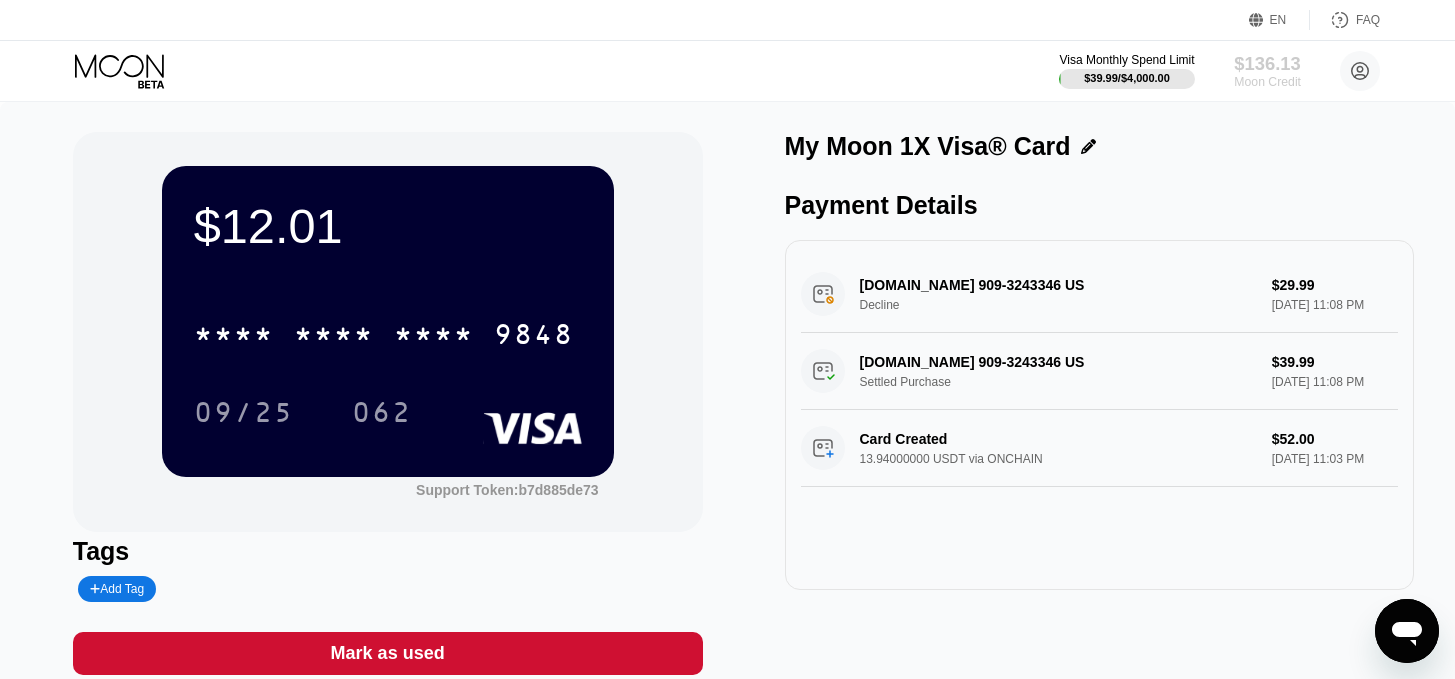 click on "Moon Credit" at bounding box center [1267, 82] 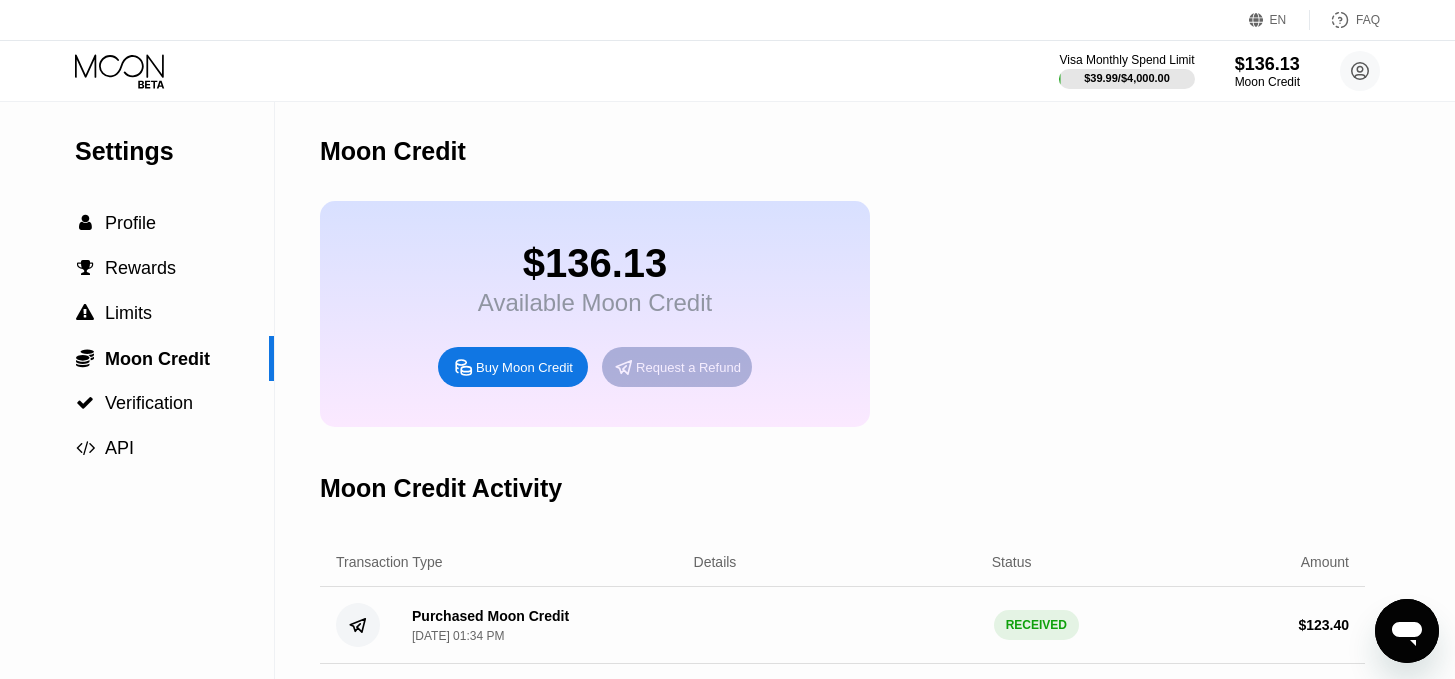click on "Request a Refund" at bounding box center (688, 367) 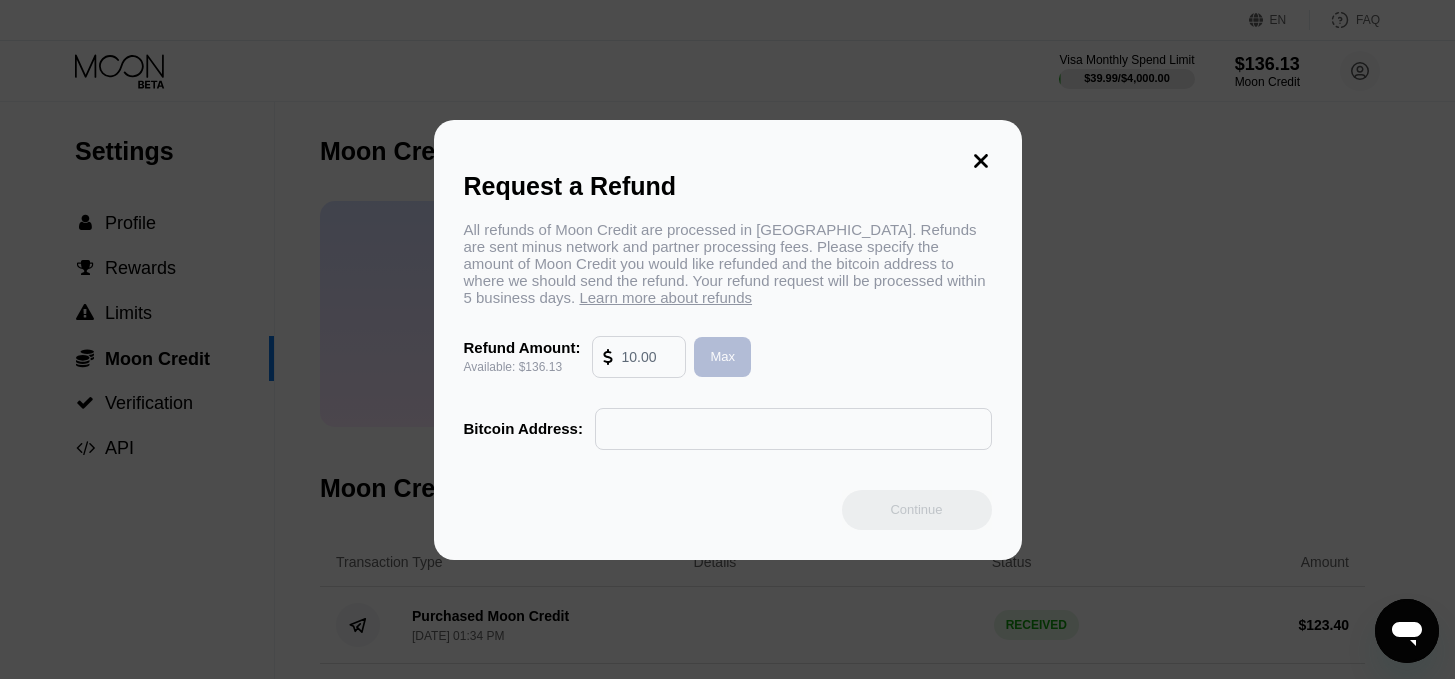 click on "Max" at bounding box center [722, 357] 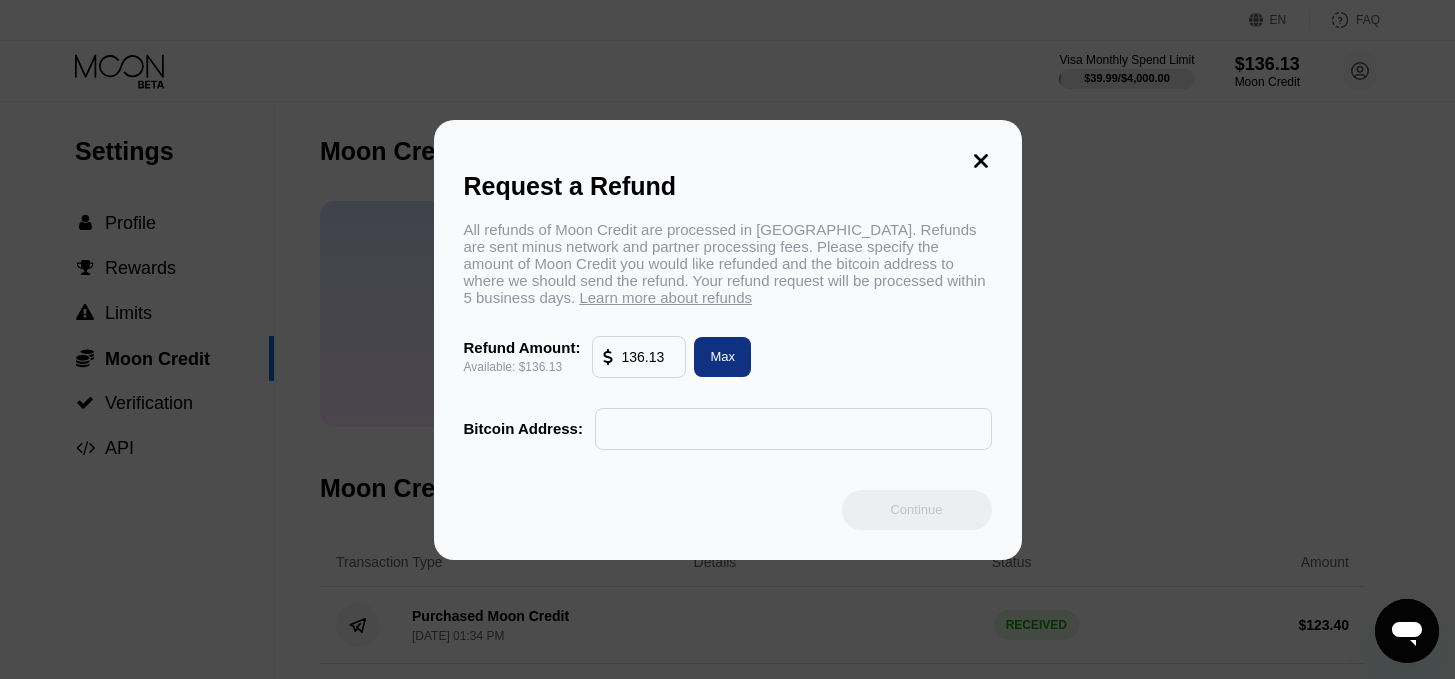 click at bounding box center [793, 429] 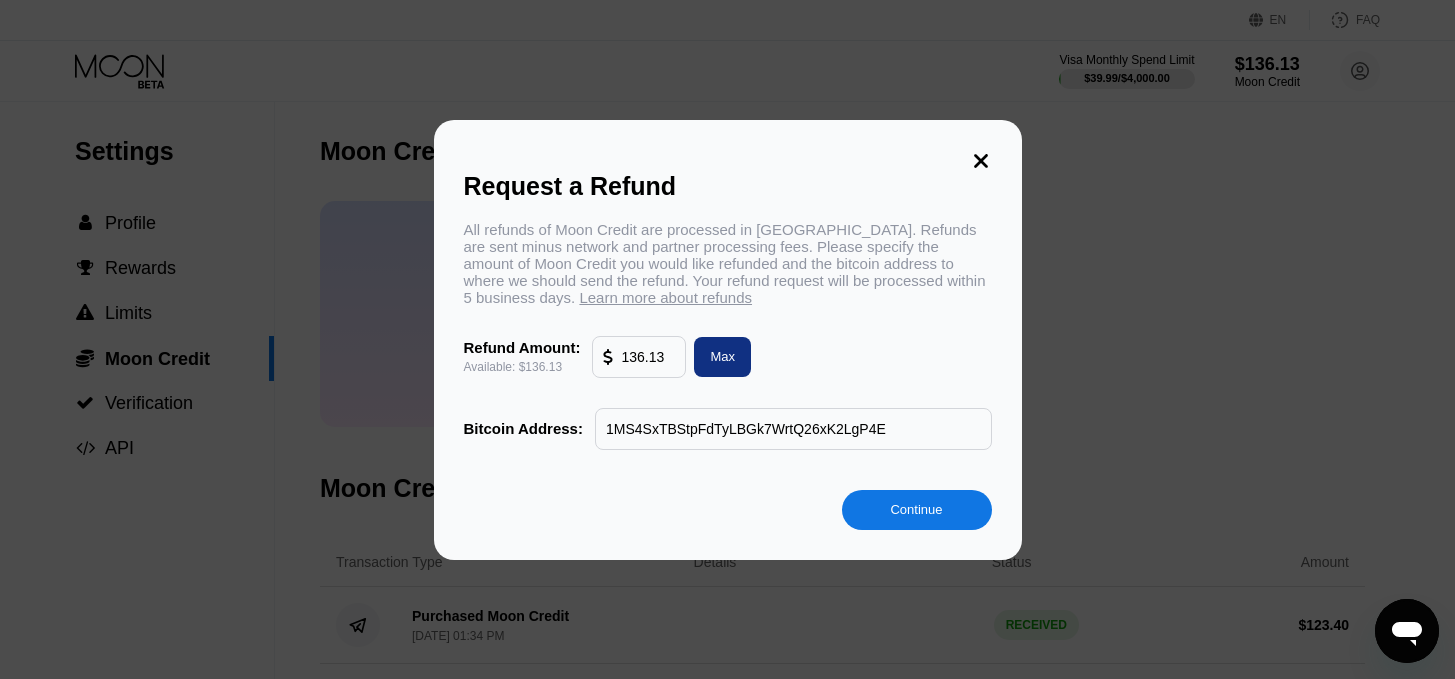 click on "1MS4SxTBStpFdTyLBGk7WrtQ26xK2LgP4E" at bounding box center [793, 429] 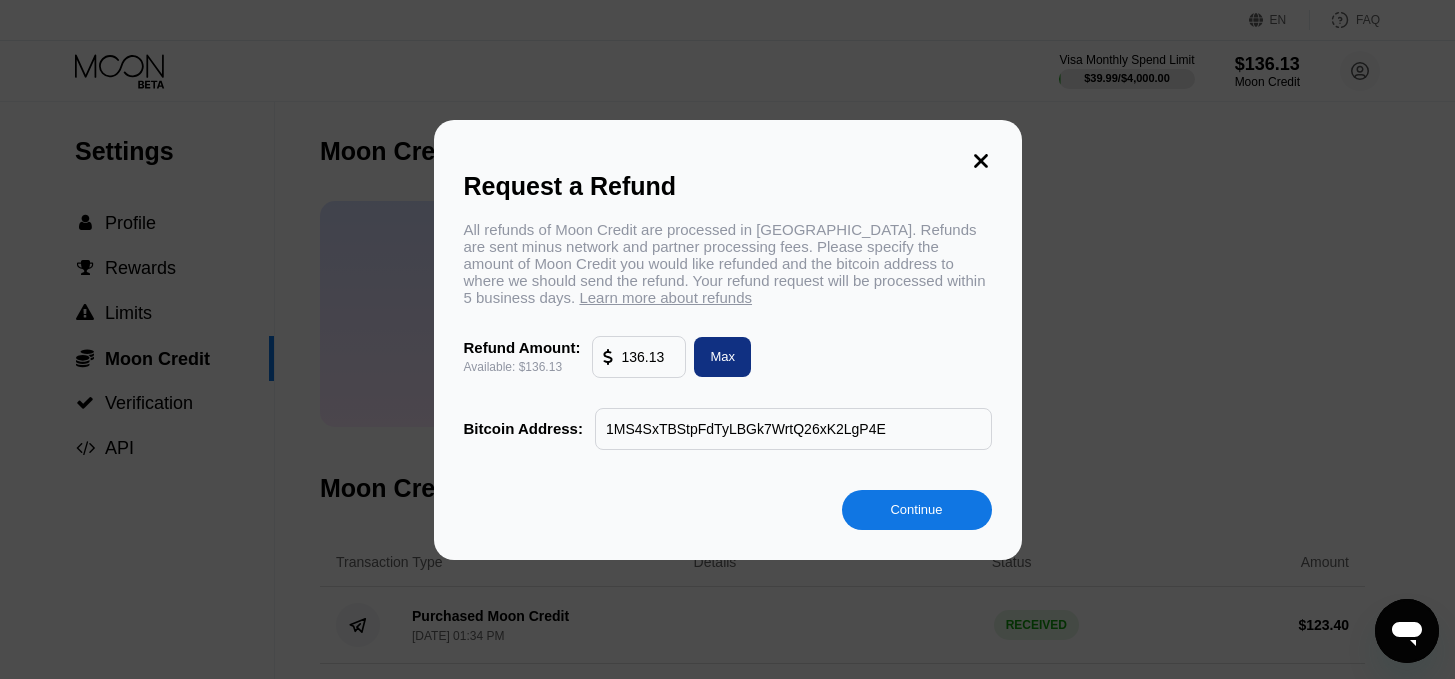 click on "Continue" at bounding box center (916, 509) 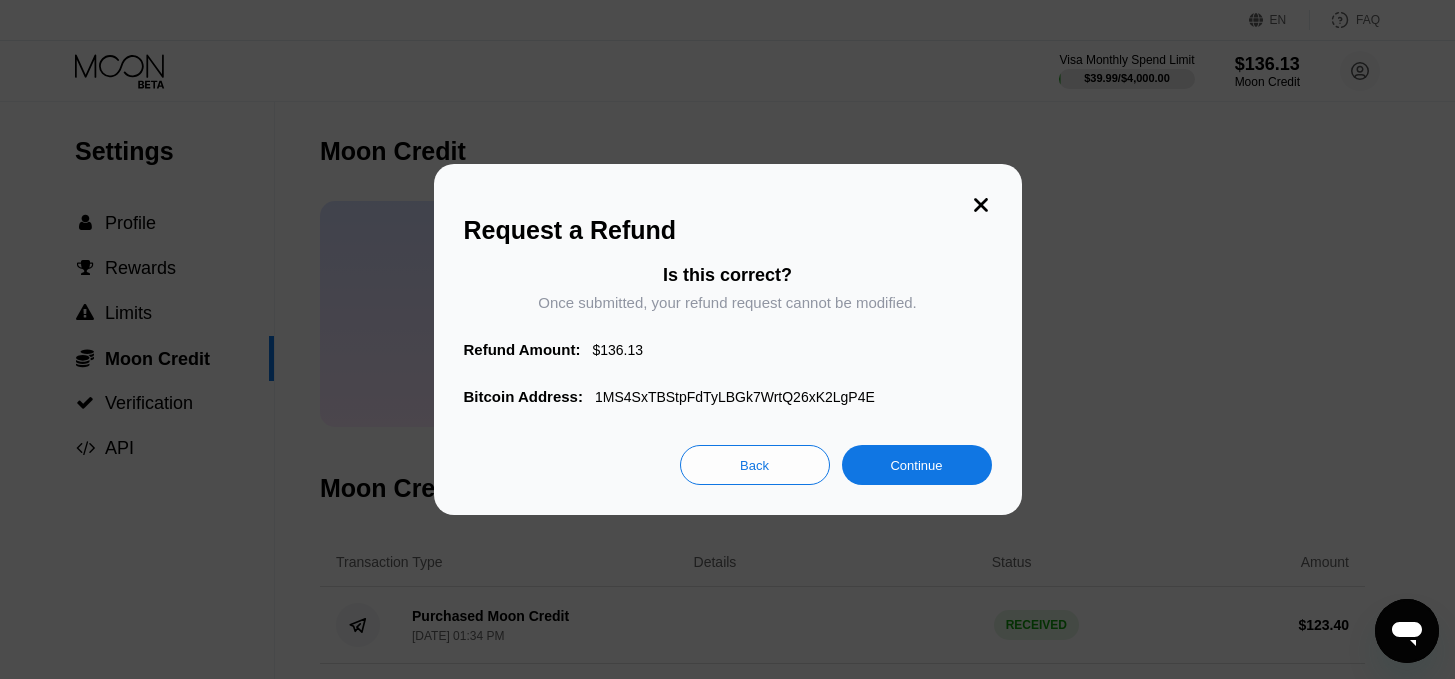 click on "Continue" at bounding box center [916, 465] 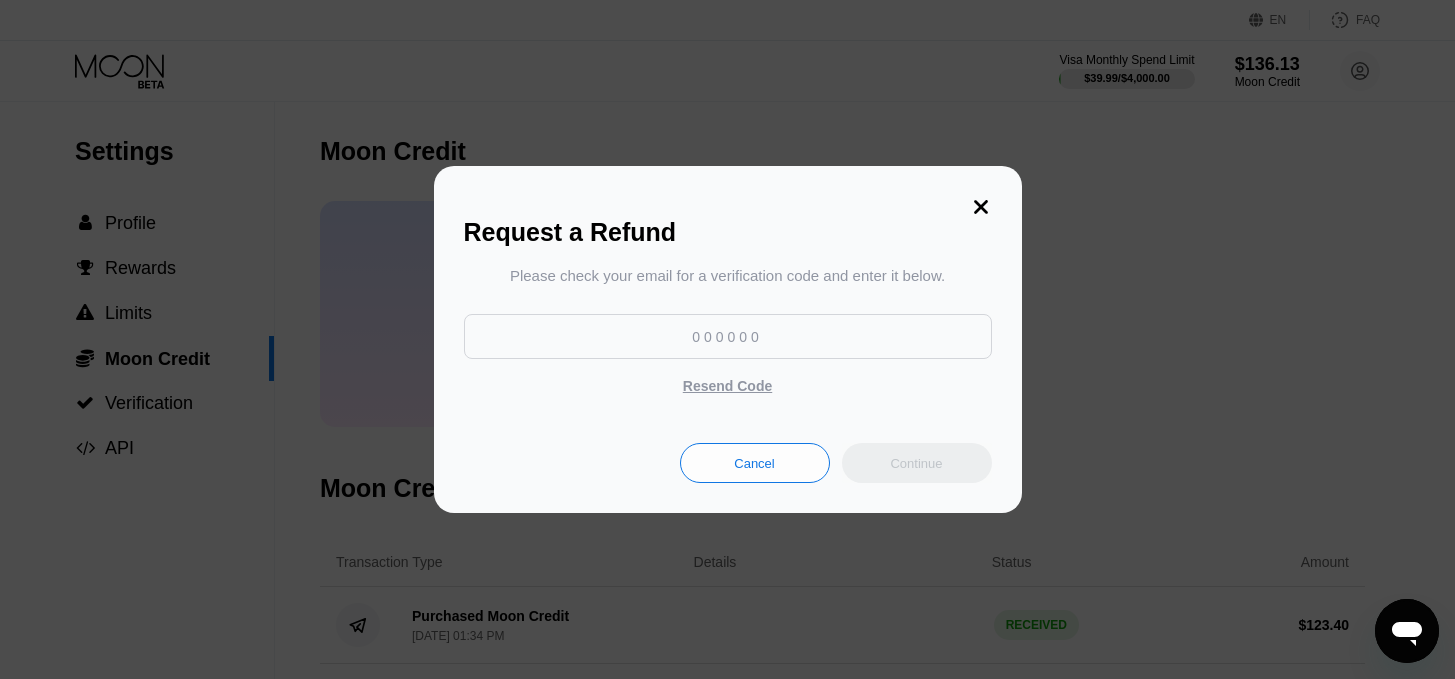 click at bounding box center (728, 336) 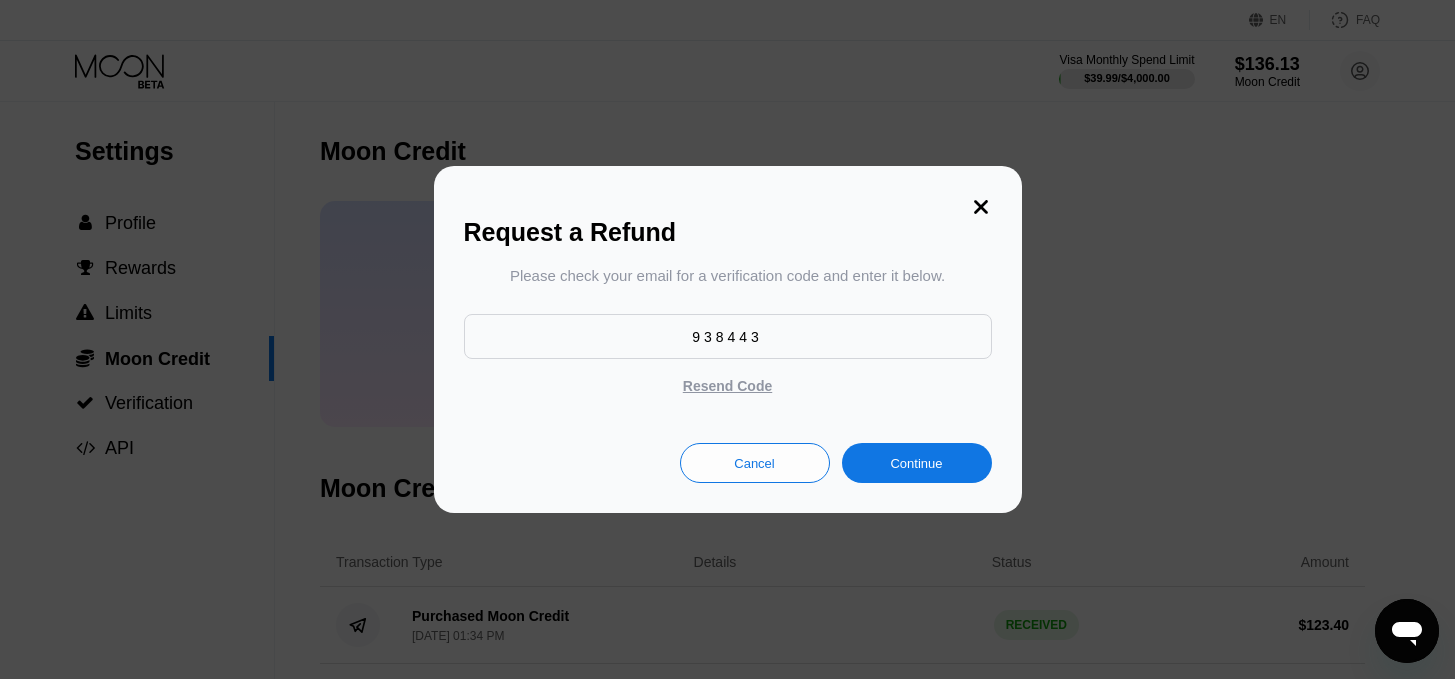 type on "938443" 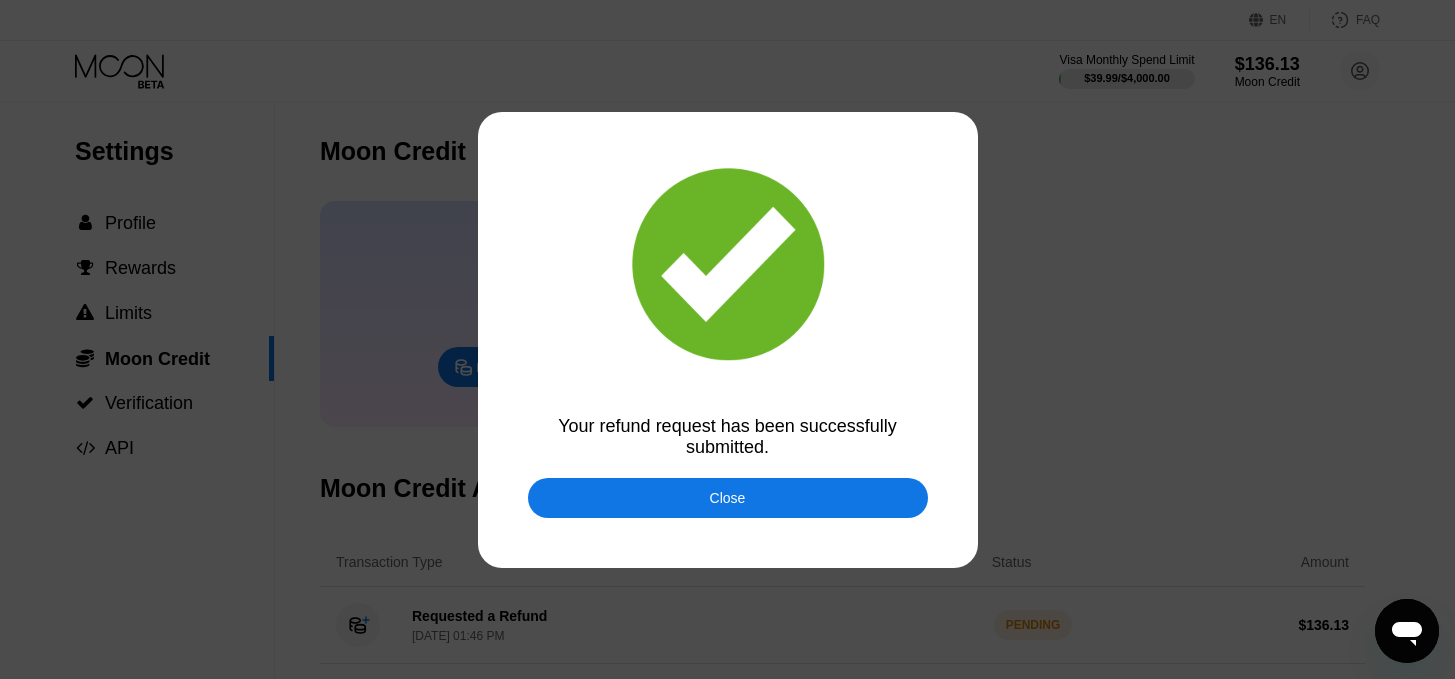 click on "Close" at bounding box center [728, 498] 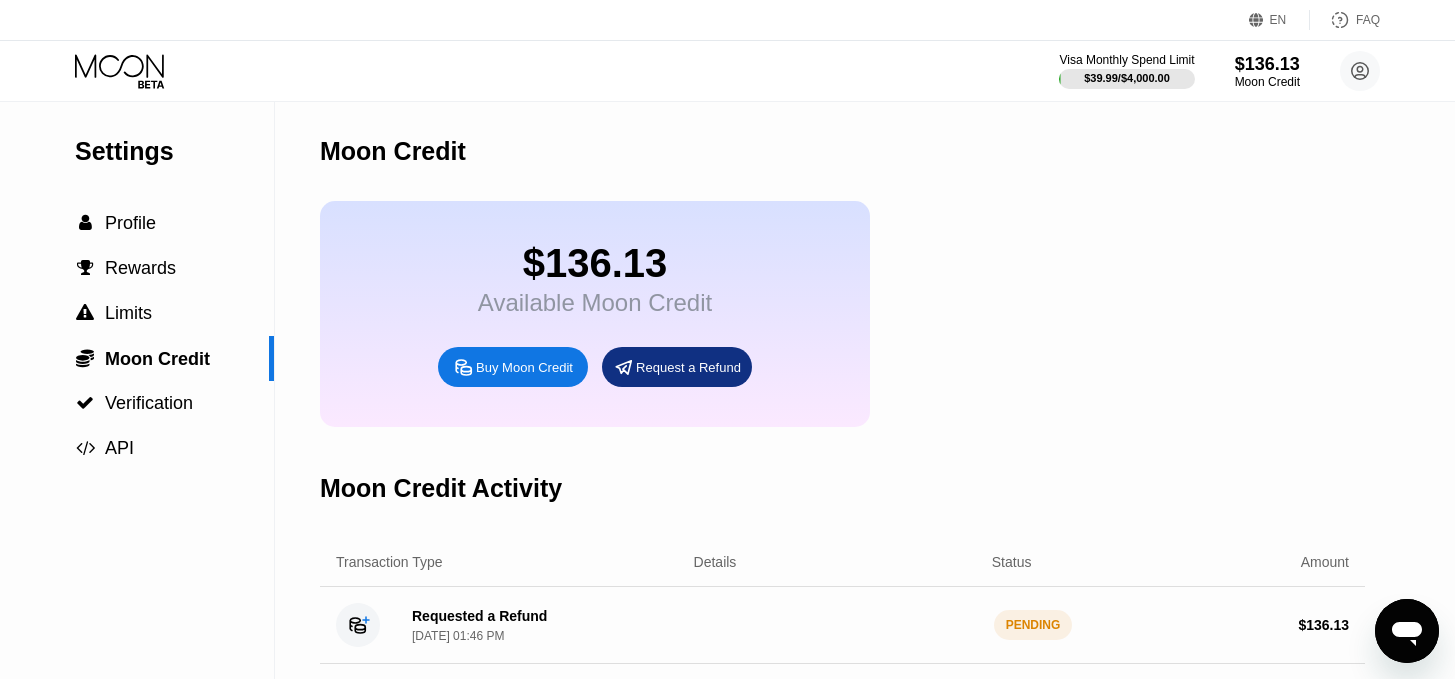 click on "$136.13 Available Moon Credit Buy Moon Credit Request a Refund" at bounding box center [842, 314] 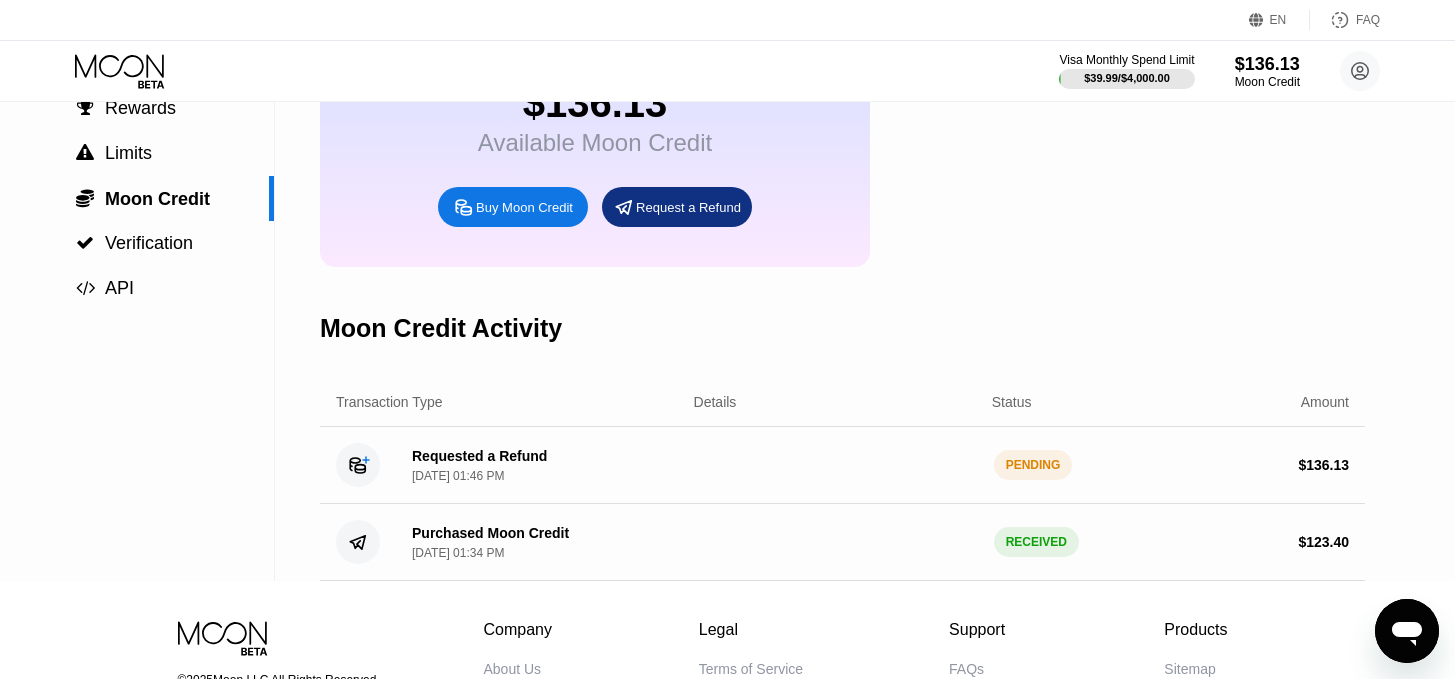 scroll, scrollTop: 200, scrollLeft: 0, axis: vertical 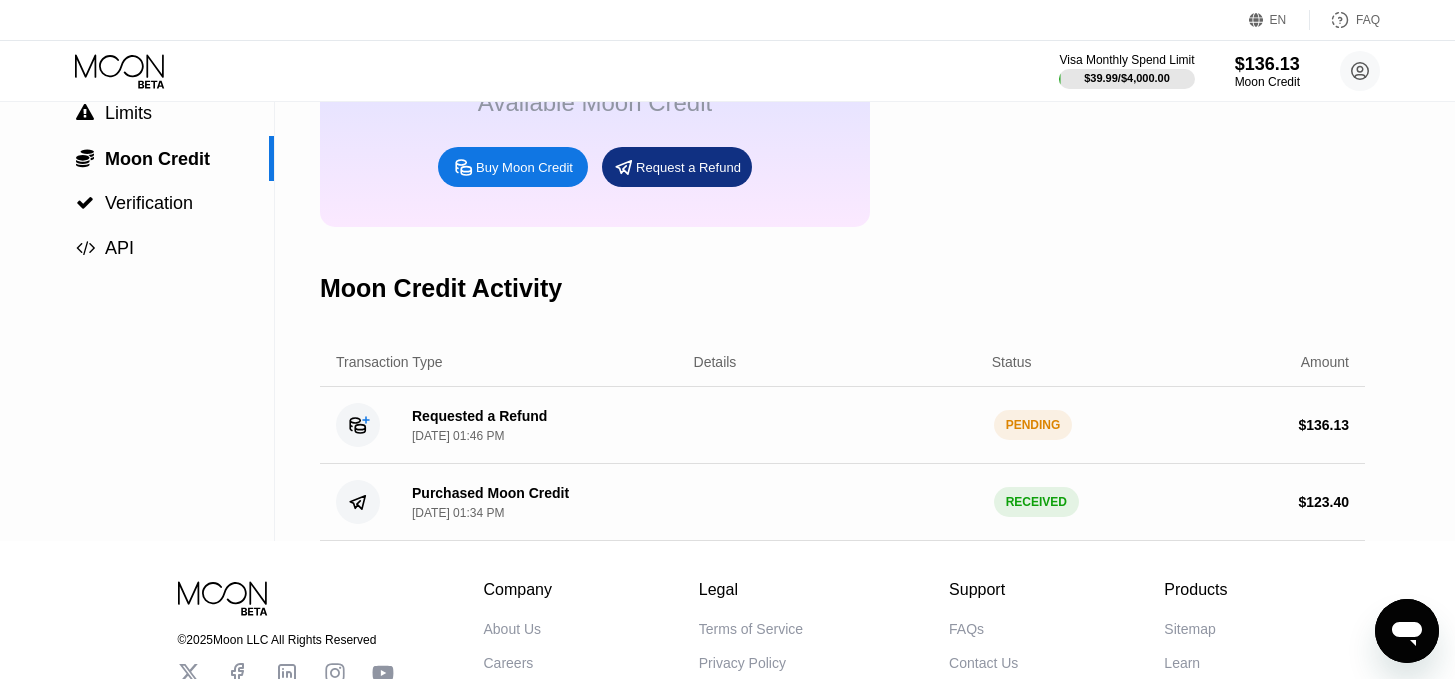 click on "Moon Credit Activity" at bounding box center [842, 288] 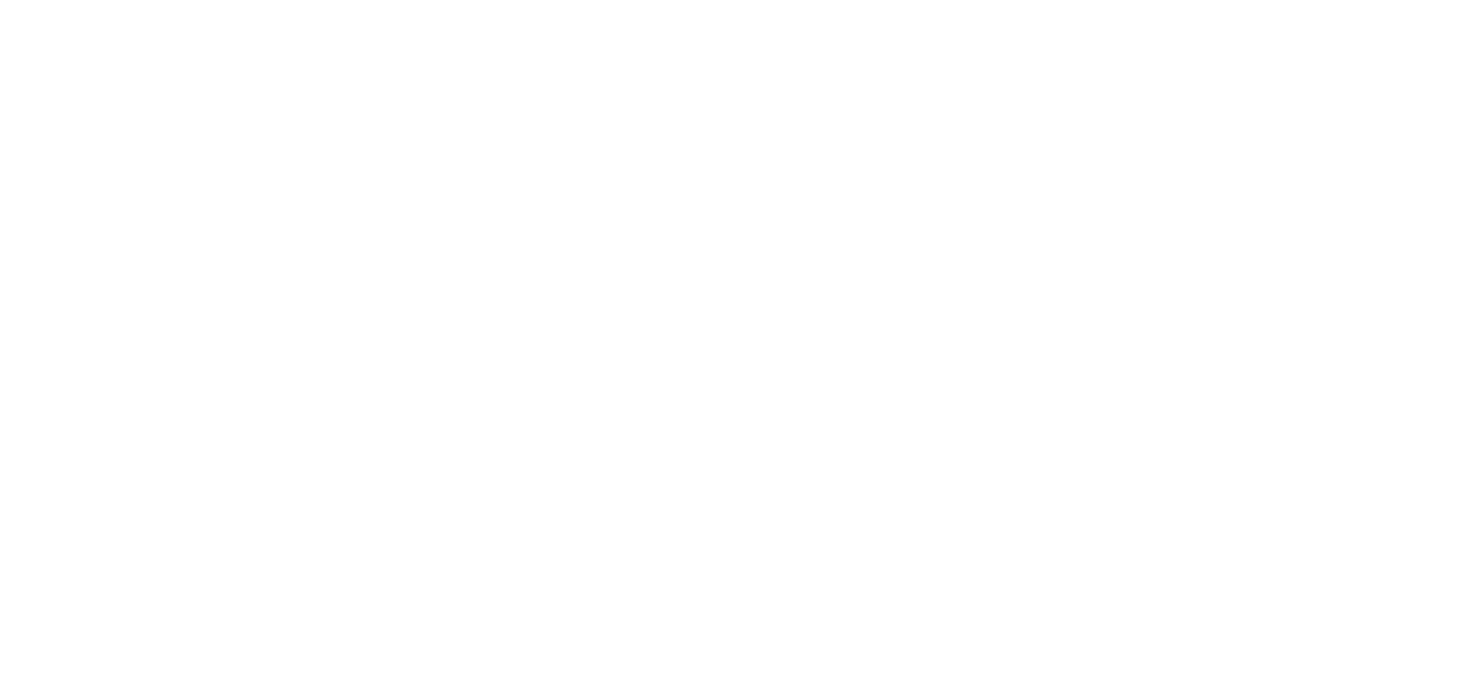 scroll, scrollTop: 0, scrollLeft: 0, axis: both 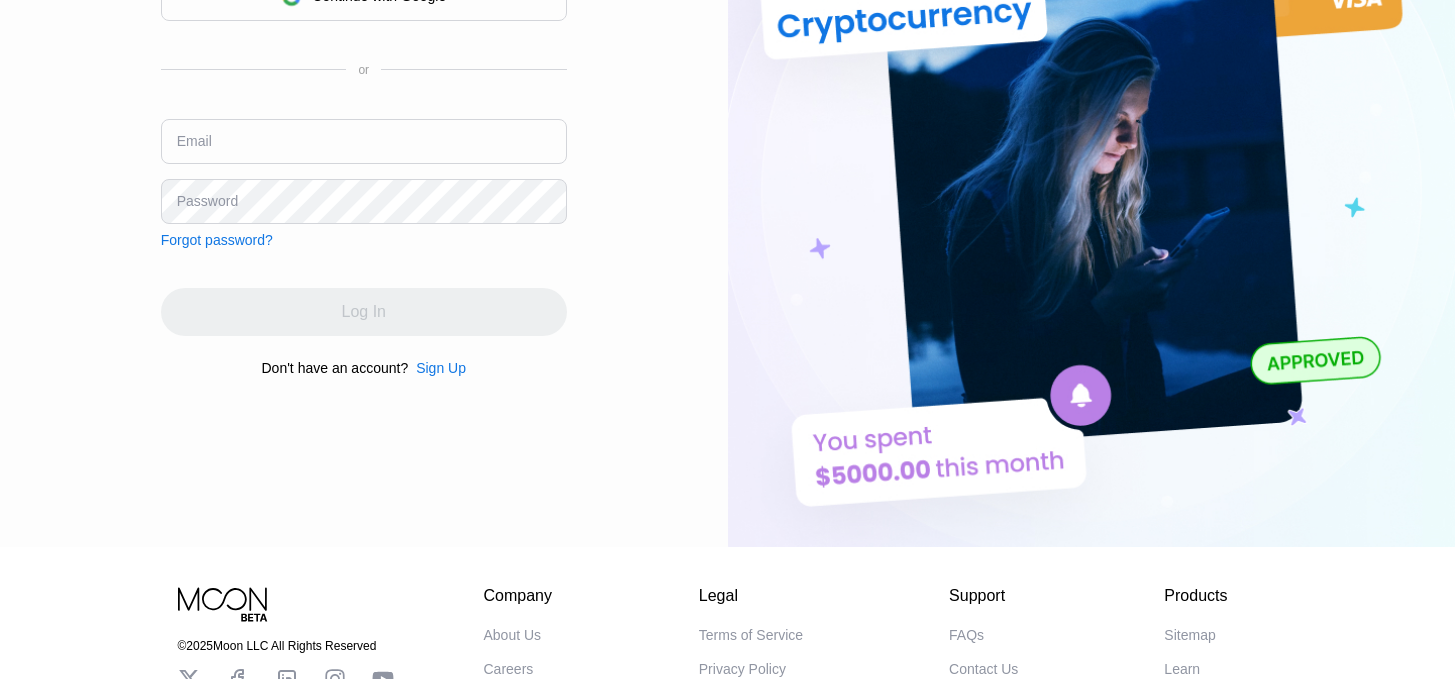 click at bounding box center (1092, 173) 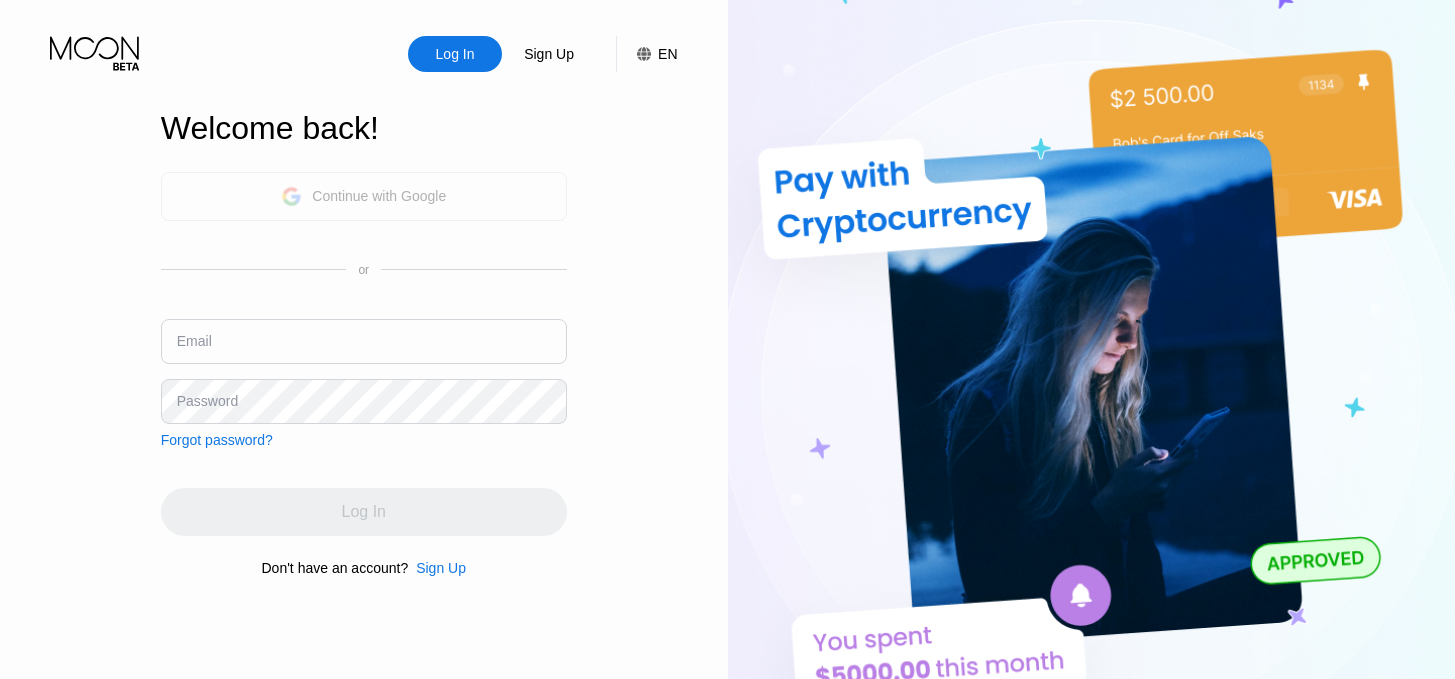 click on "Continue with Google" at bounding box center [363, 196] 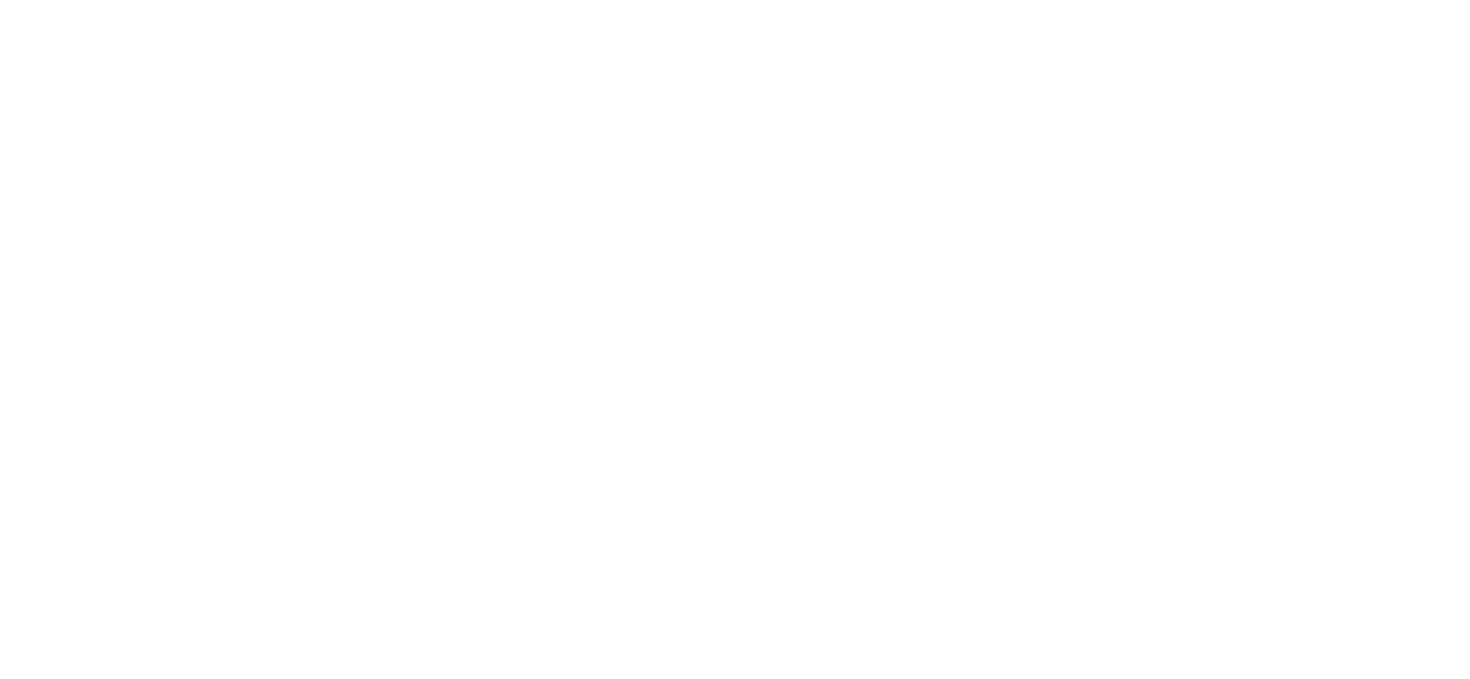 scroll, scrollTop: 0, scrollLeft: 0, axis: both 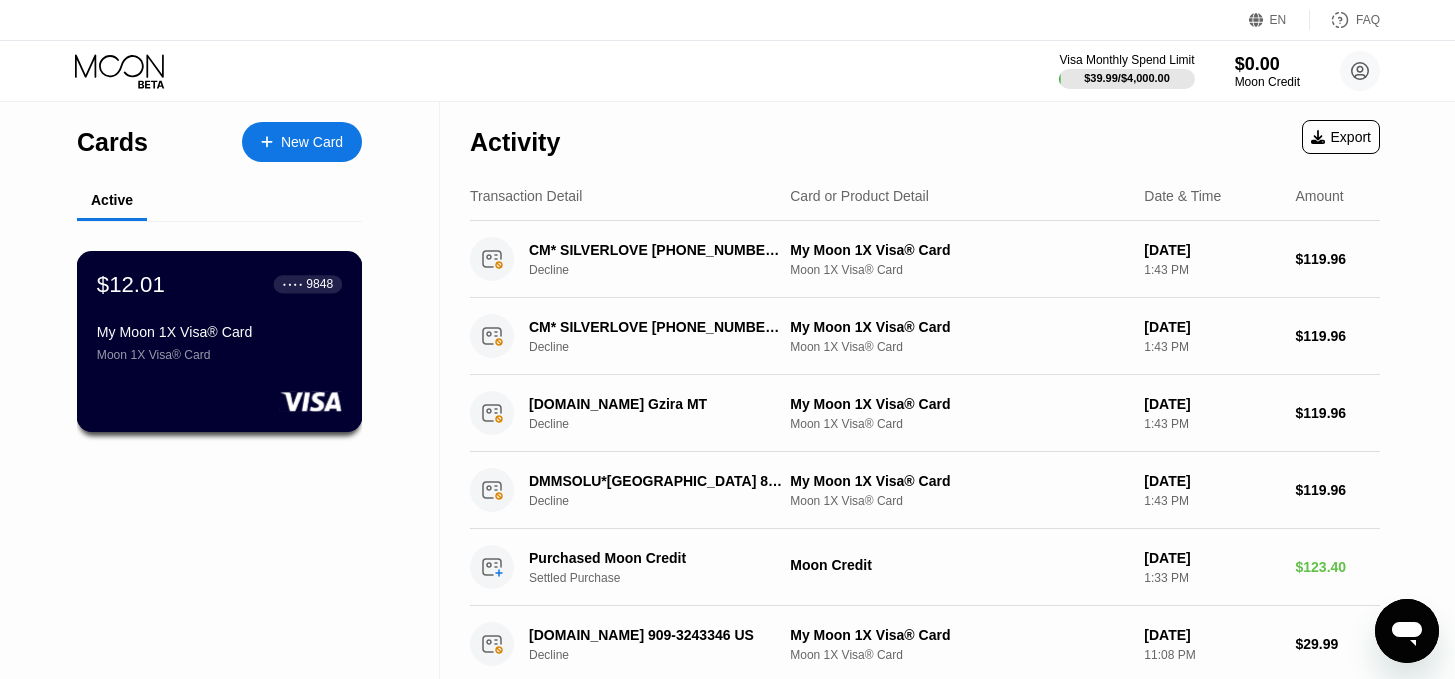 click on "My Moon 1X Visa® Card" at bounding box center (219, 332) 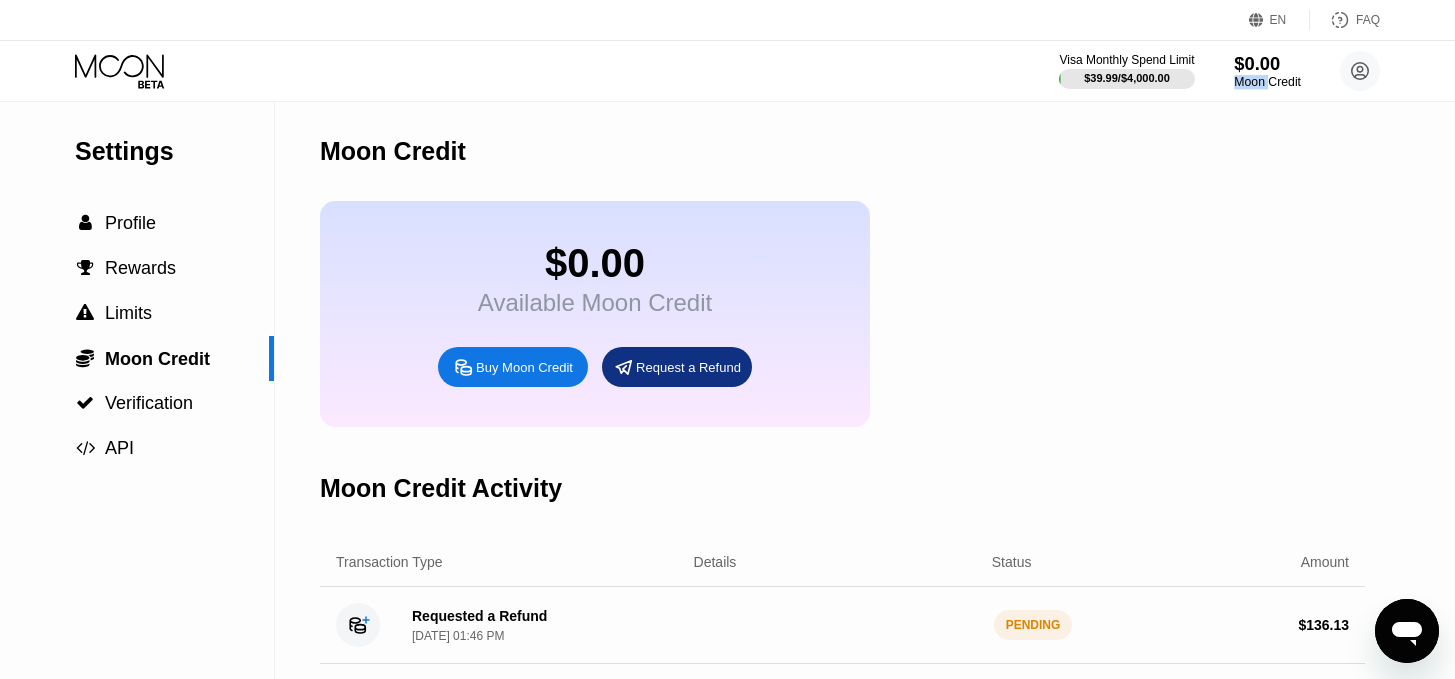 click on "Moon Credit" at bounding box center [1267, 82] 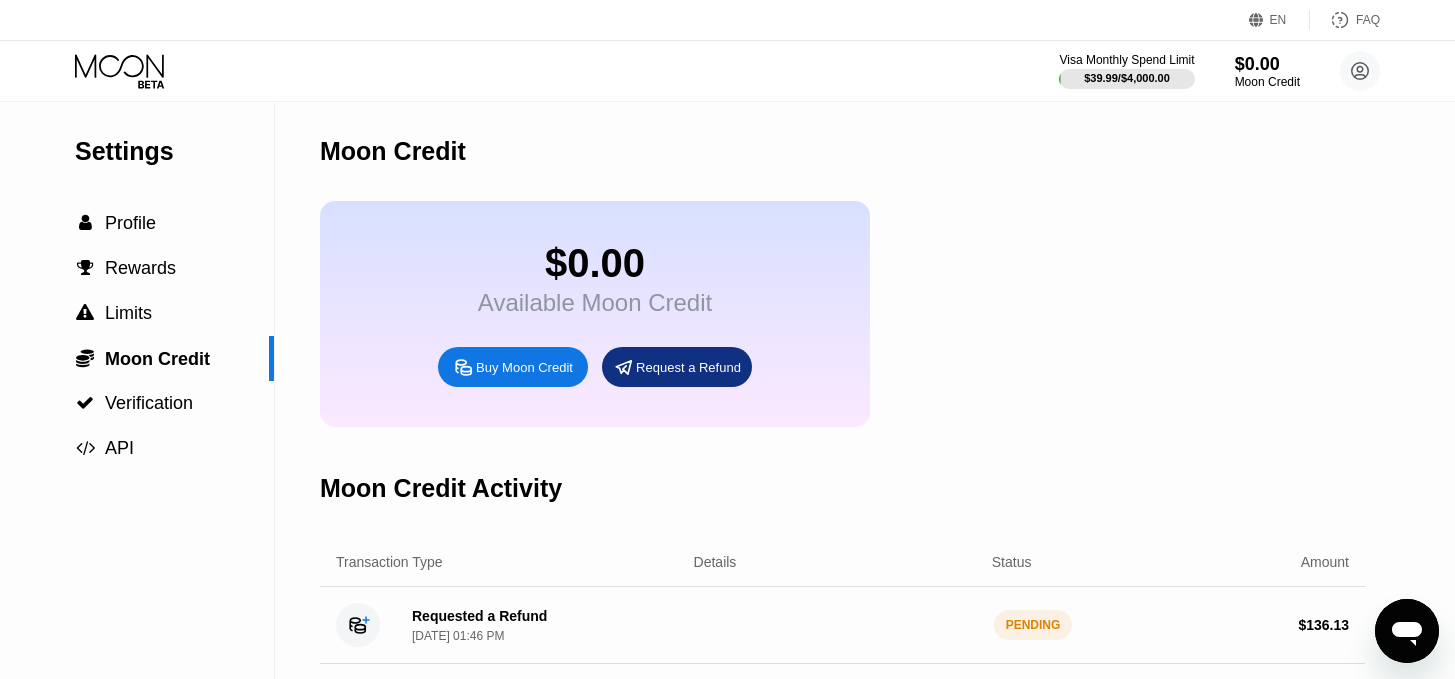 click on "$0.00 Available Moon Credit Buy Moon Credit Request a Refund" at bounding box center (842, 314) 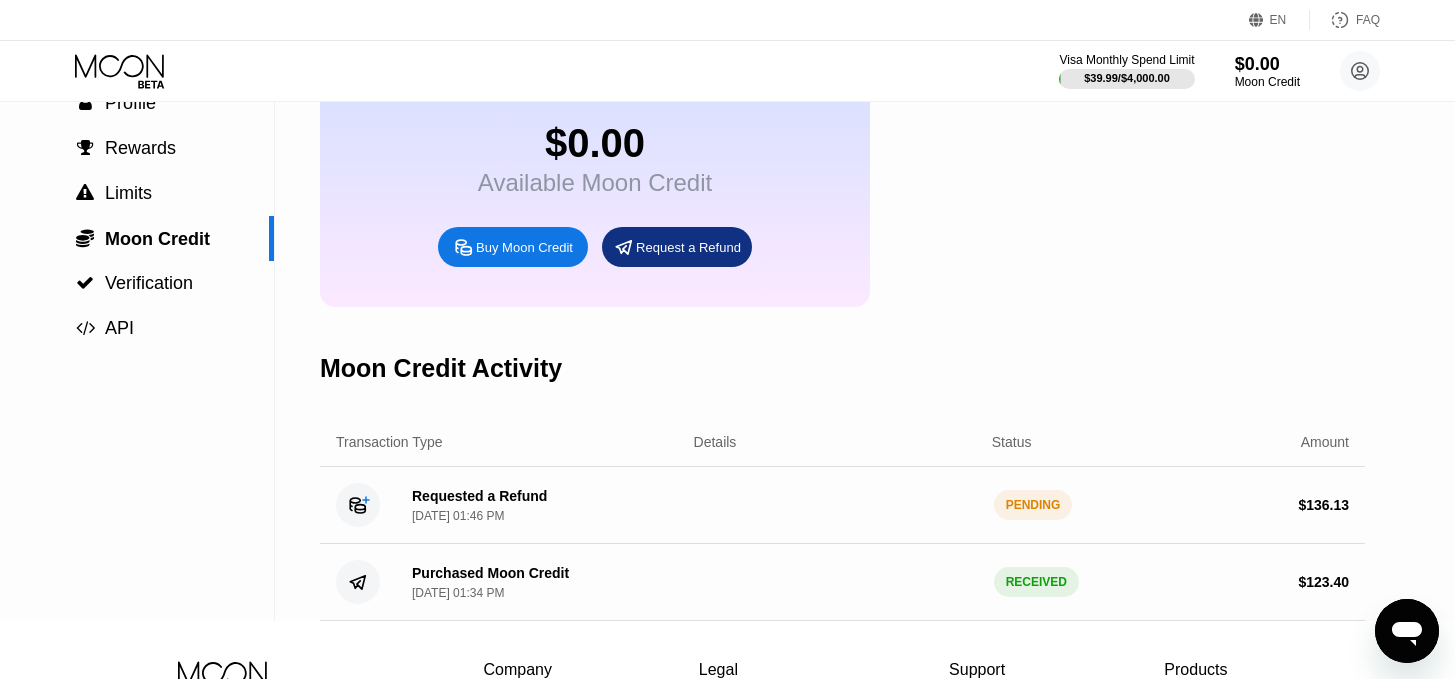 scroll, scrollTop: 200, scrollLeft: 0, axis: vertical 